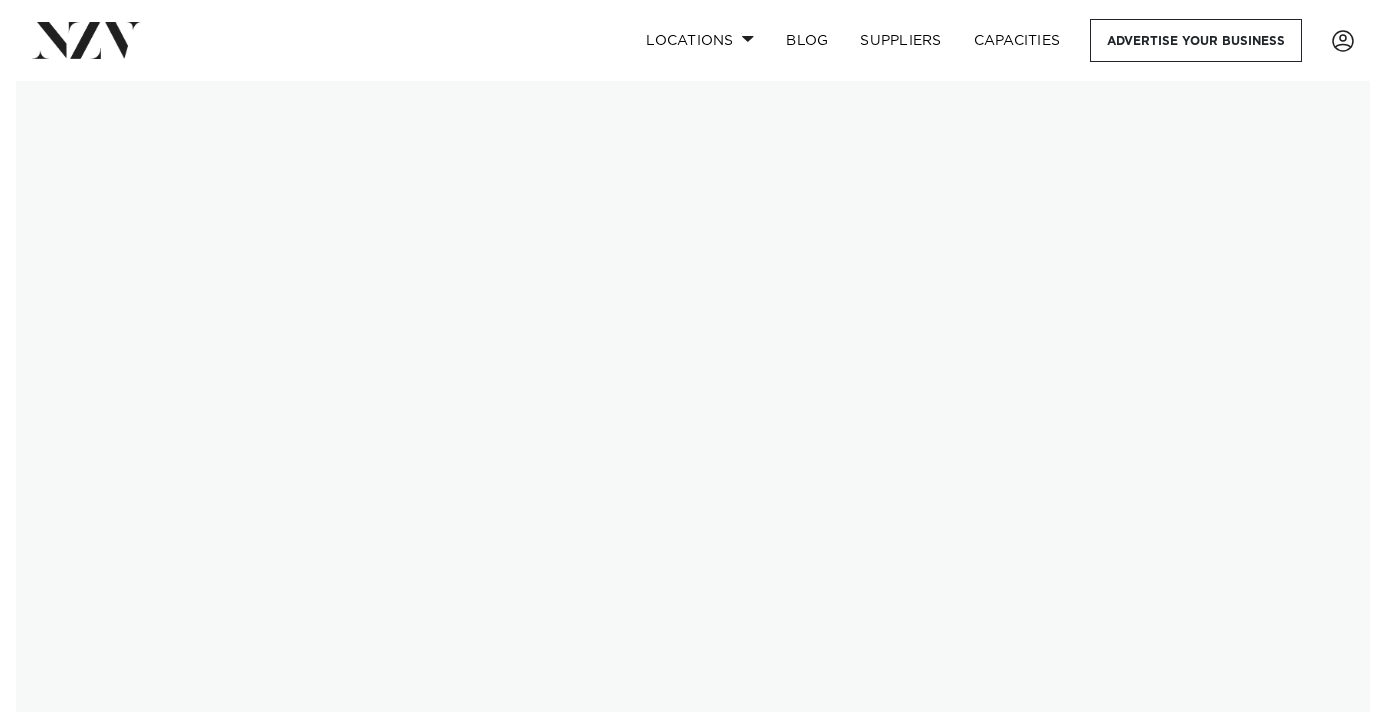 scroll, scrollTop: 0, scrollLeft: 0, axis: both 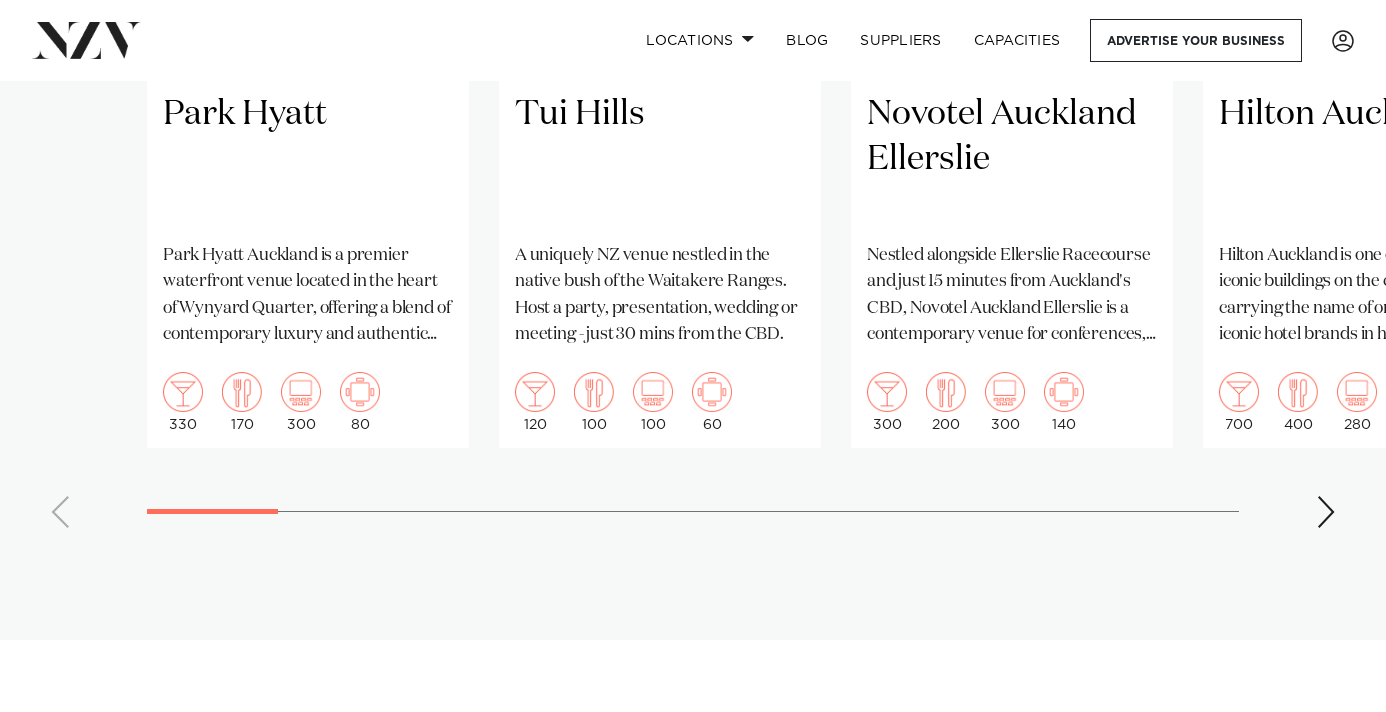 click at bounding box center (1326, 512) 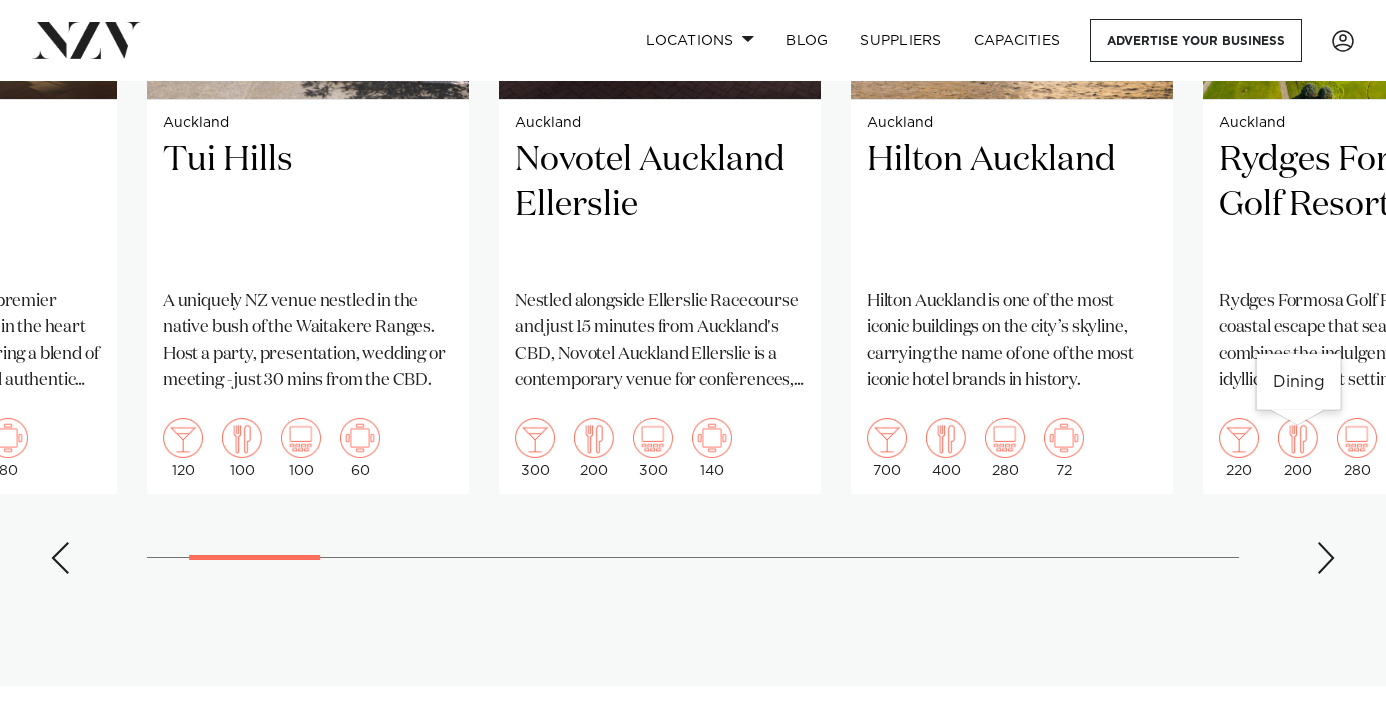 scroll, scrollTop: 1899, scrollLeft: 0, axis: vertical 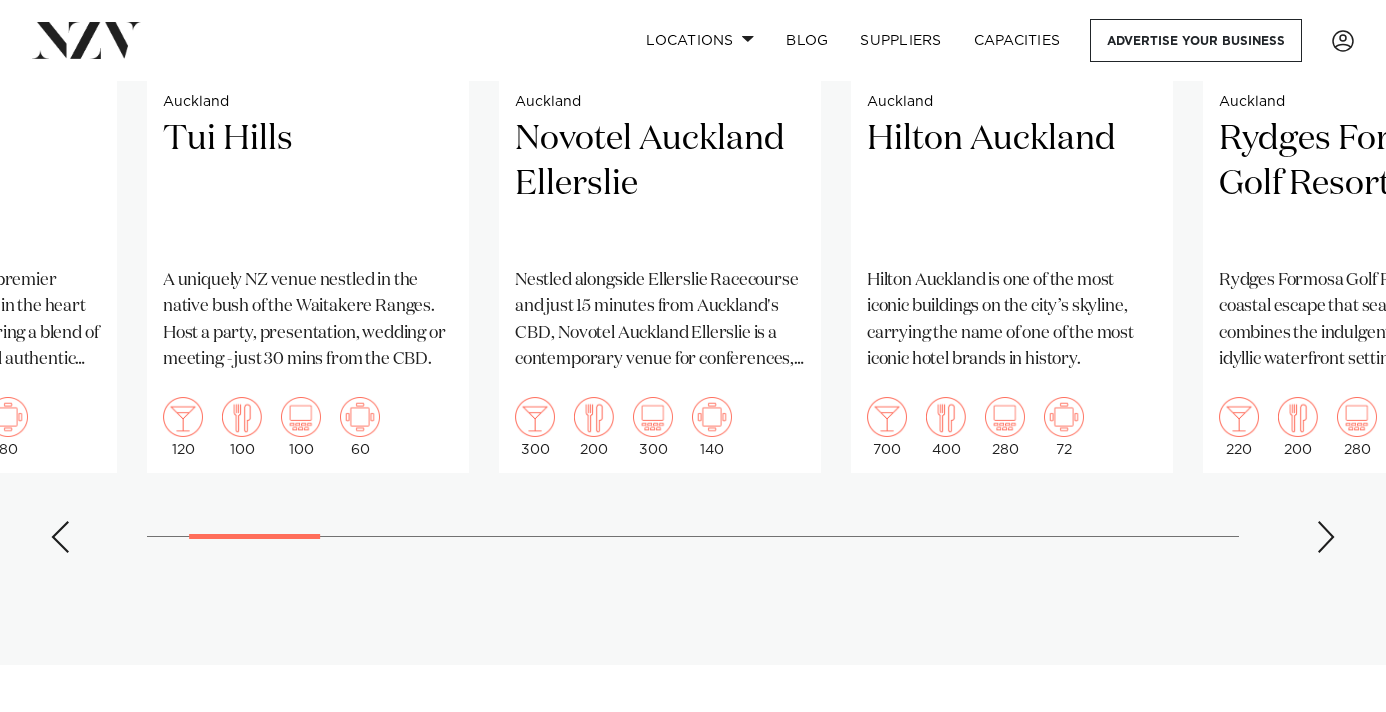 click at bounding box center (1326, 537) 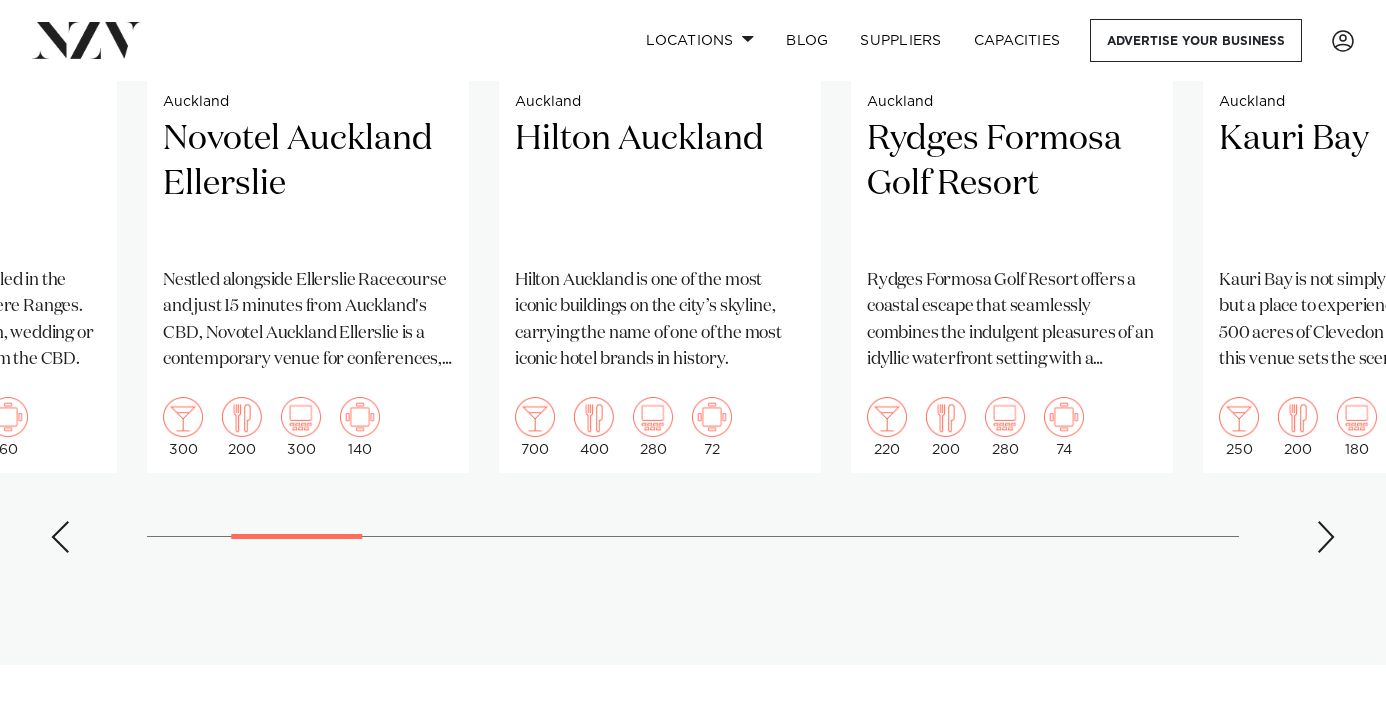 click at bounding box center (1326, 537) 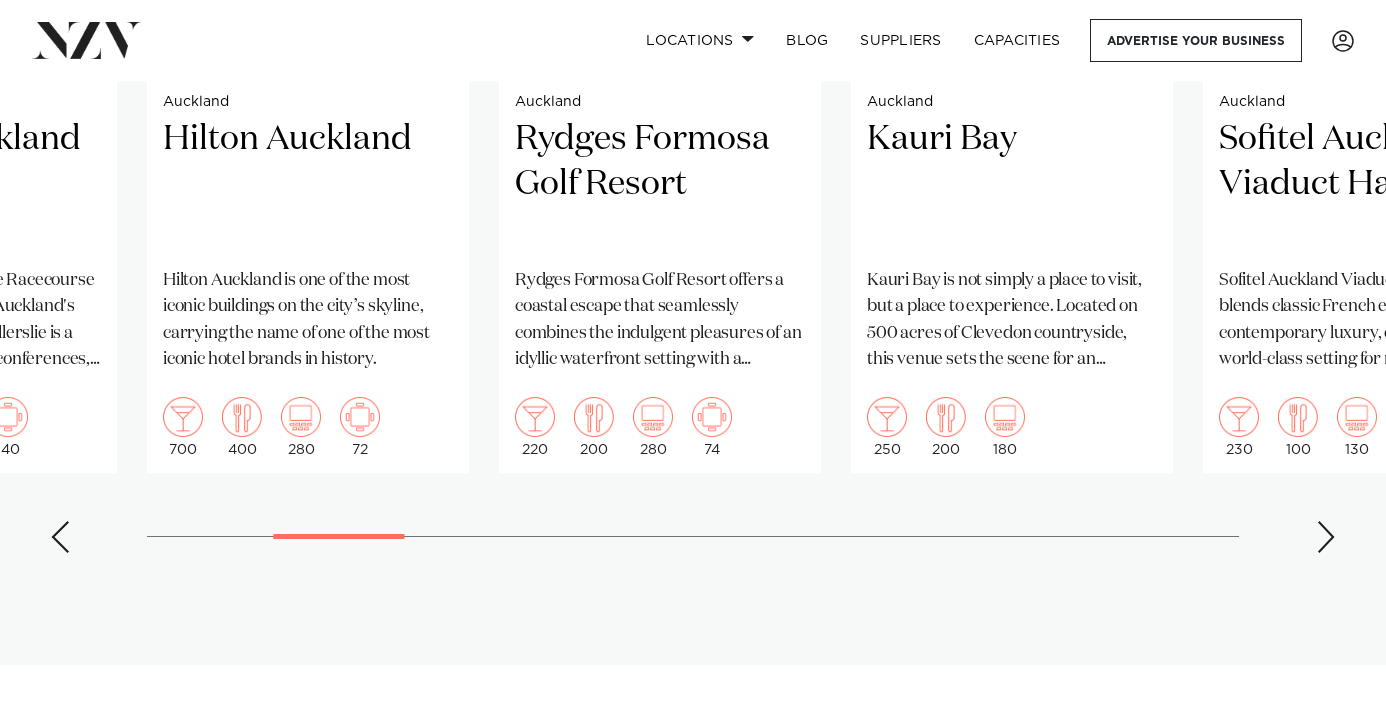 click at bounding box center [1326, 537] 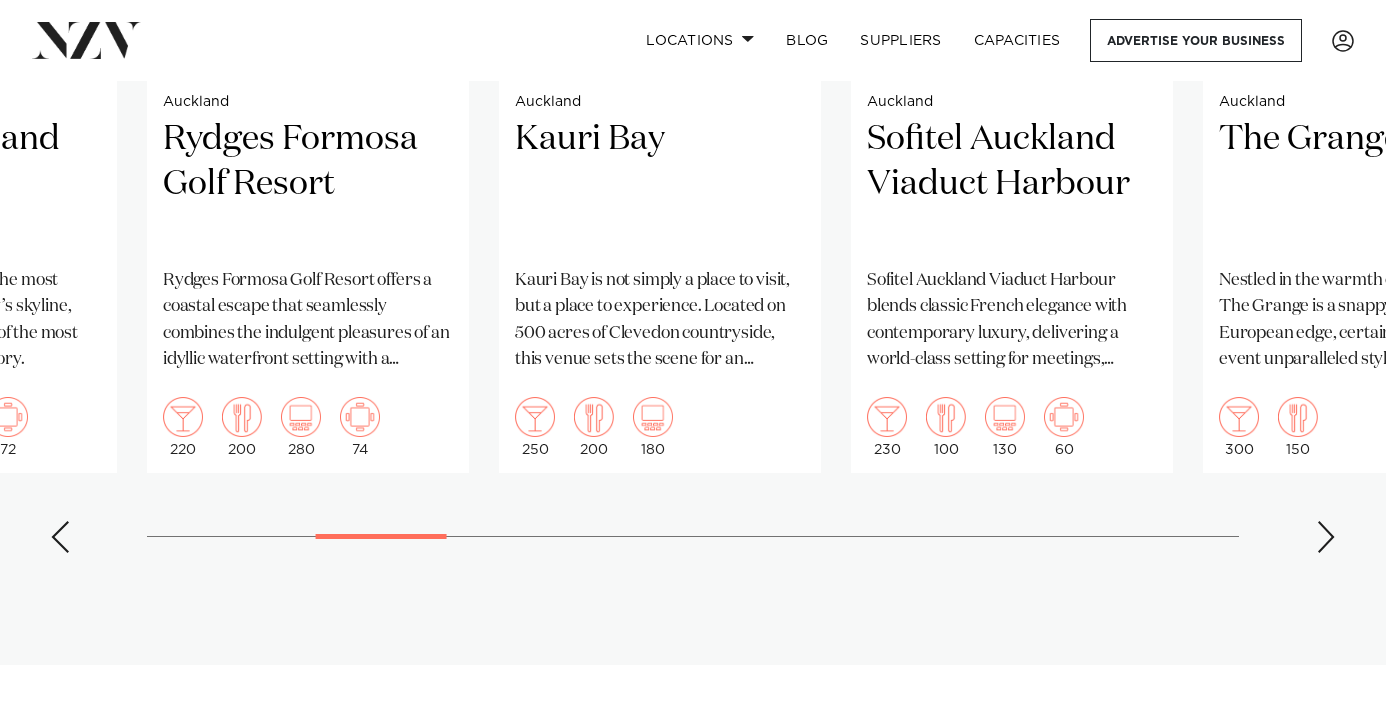 click at bounding box center (1326, 537) 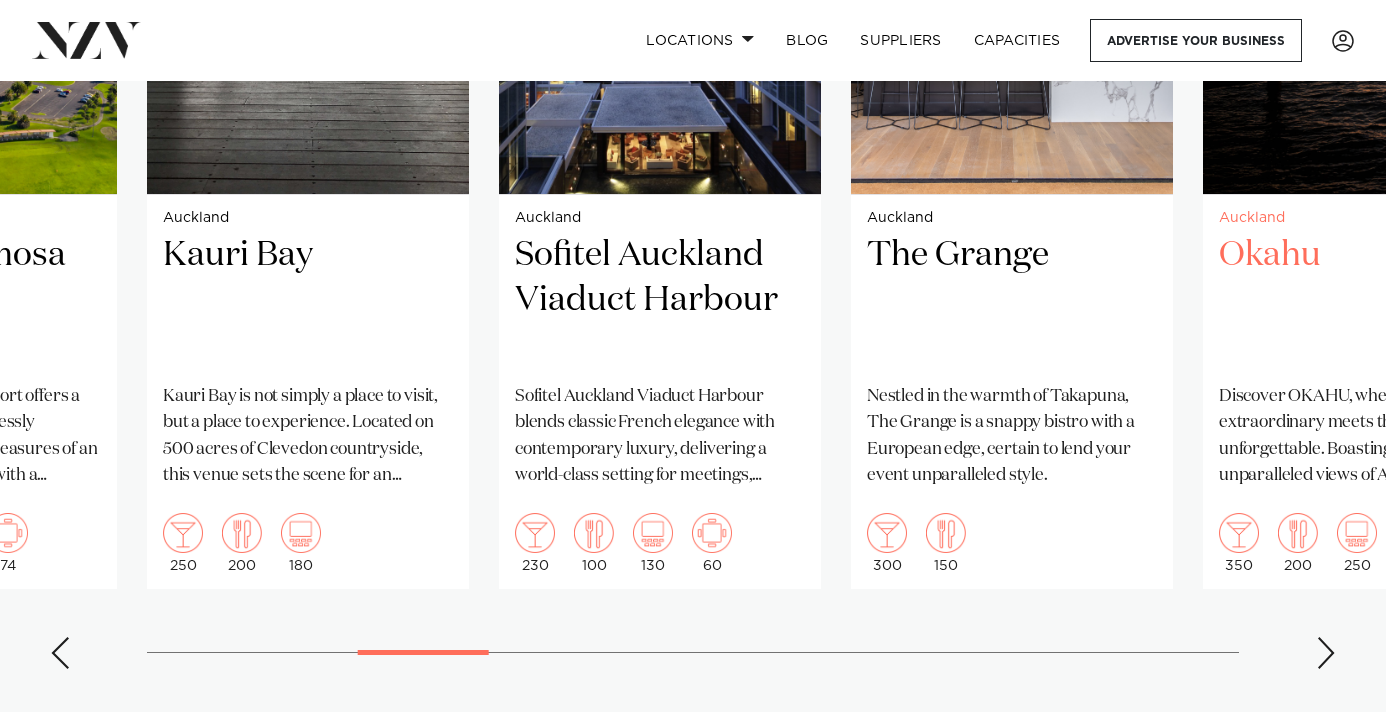 scroll, scrollTop: 1796, scrollLeft: 0, axis: vertical 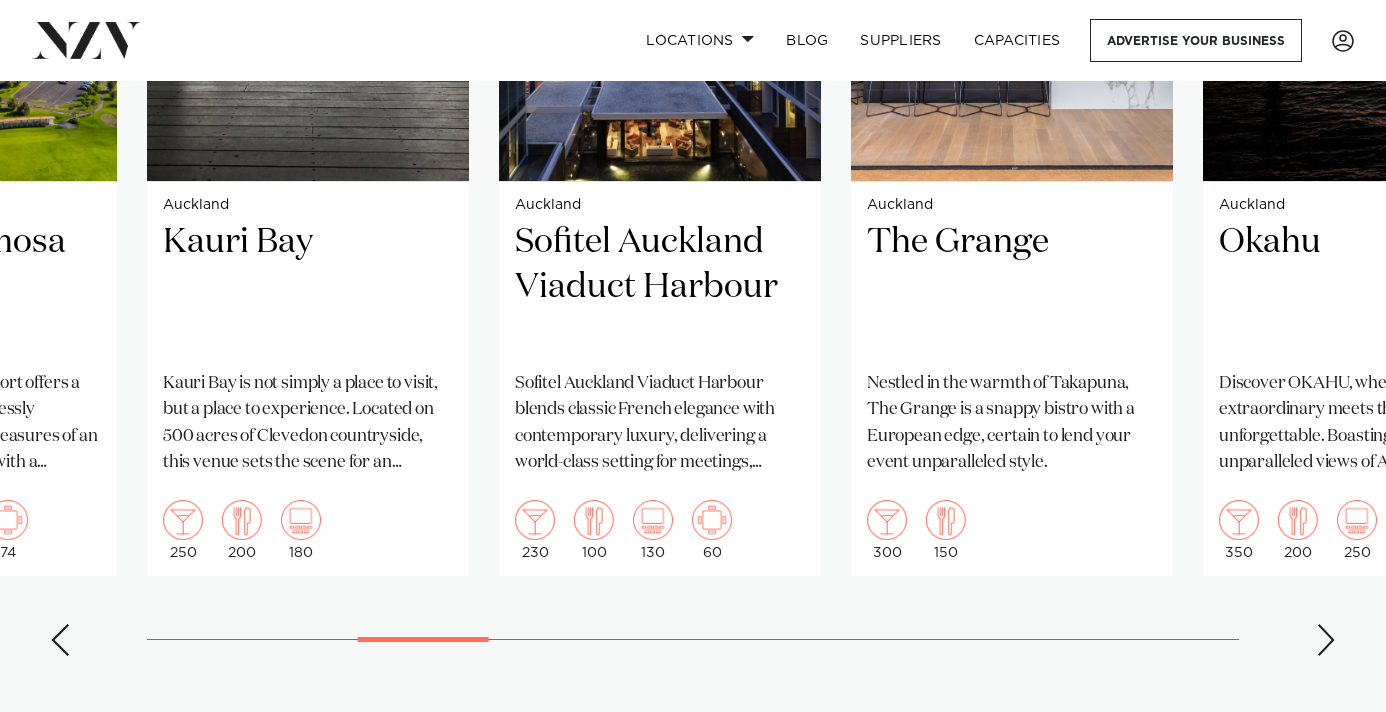 click at bounding box center [1326, 640] 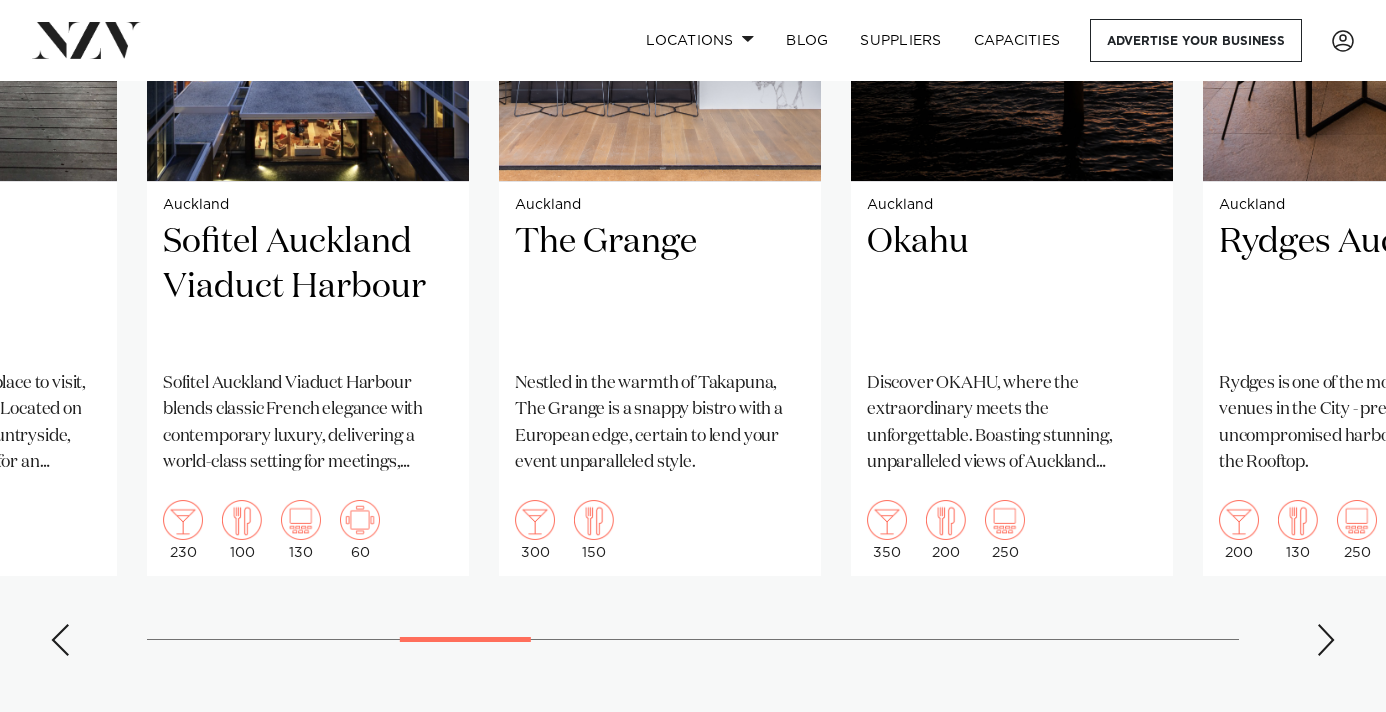click at bounding box center [1326, 640] 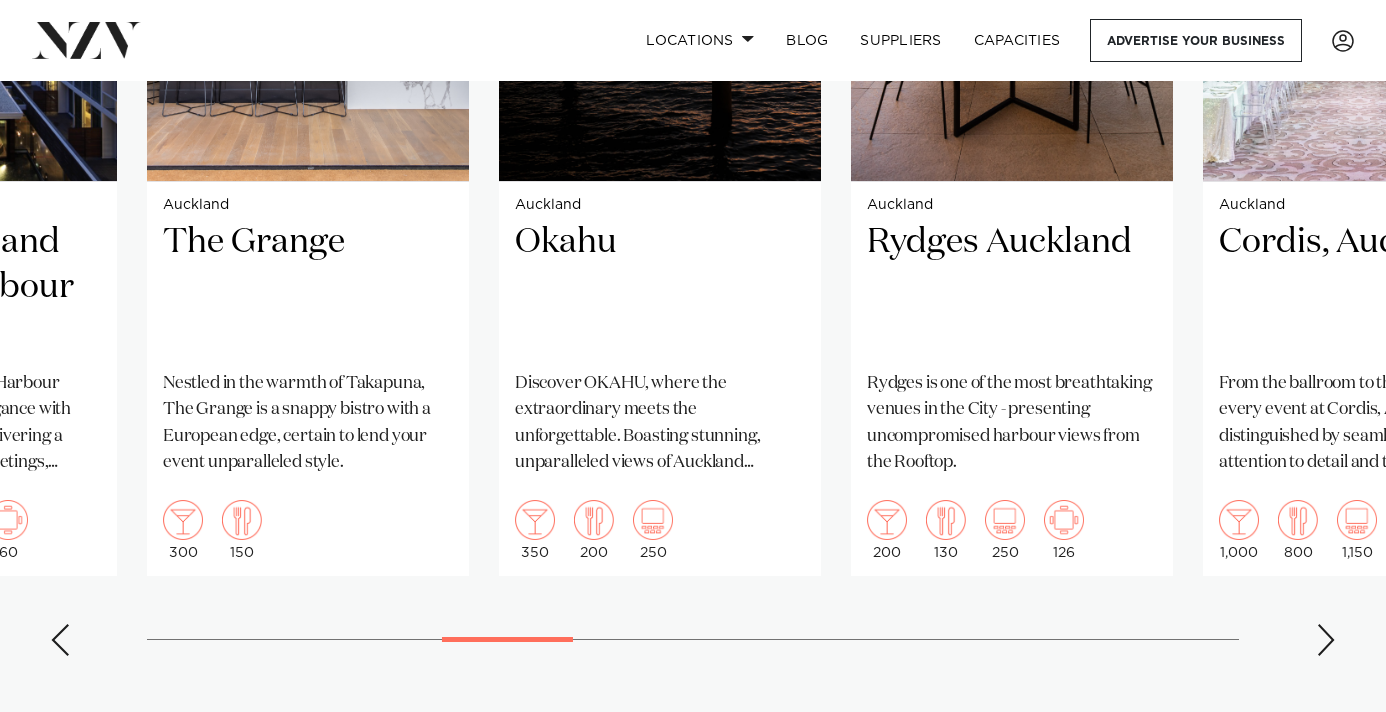 click at bounding box center [1326, 640] 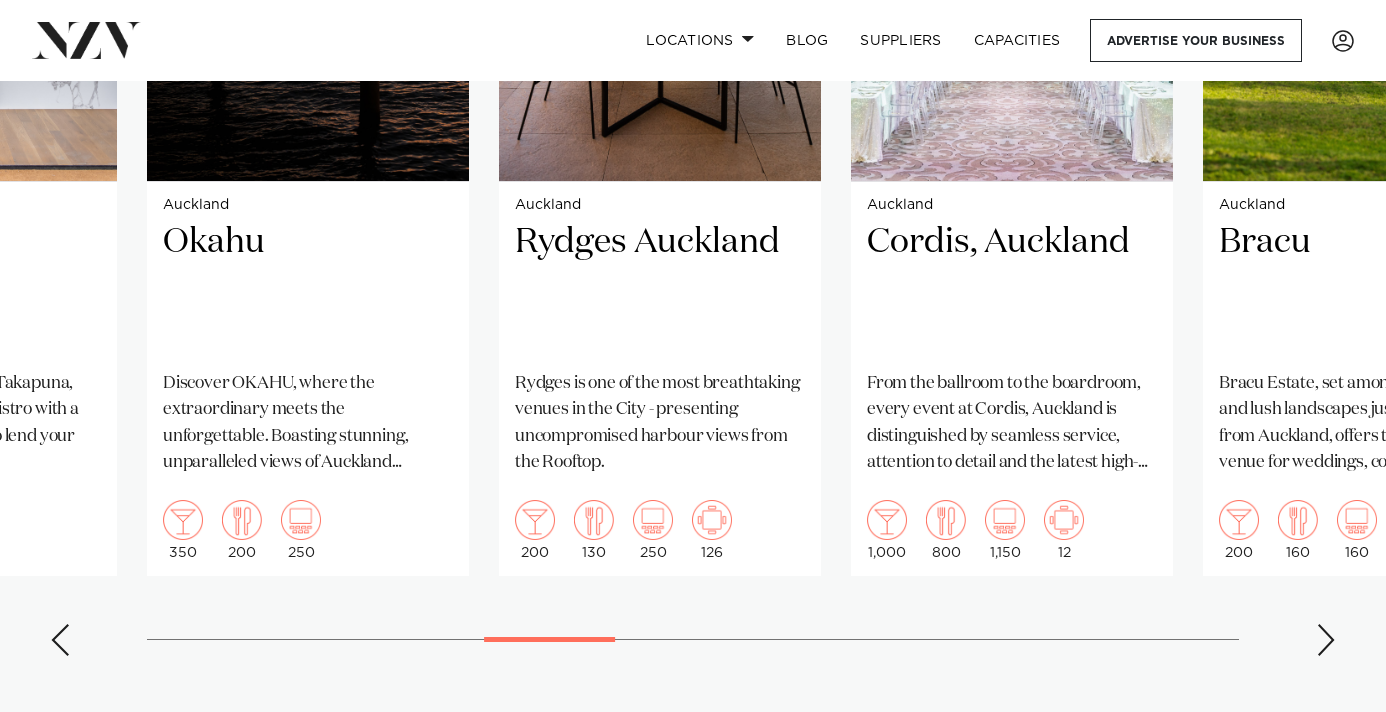click at bounding box center [1326, 640] 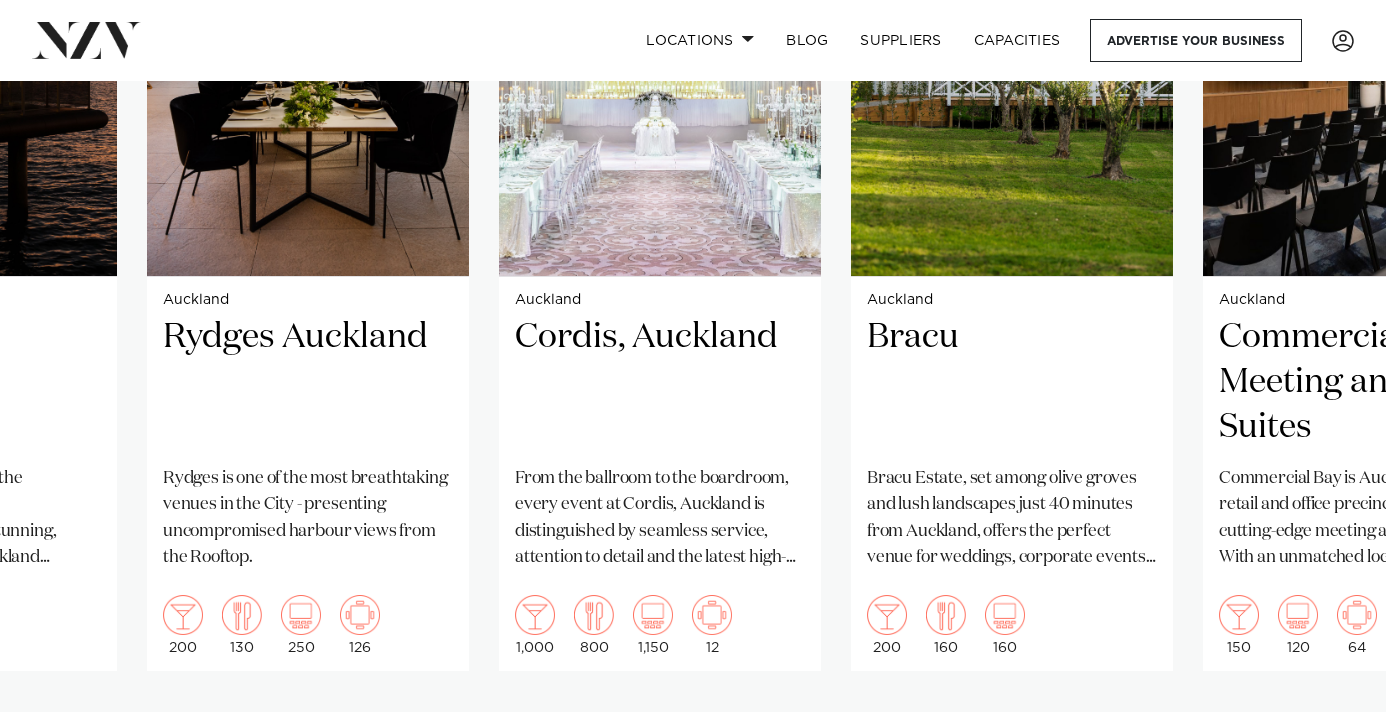 scroll, scrollTop: 1811, scrollLeft: 0, axis: vertical 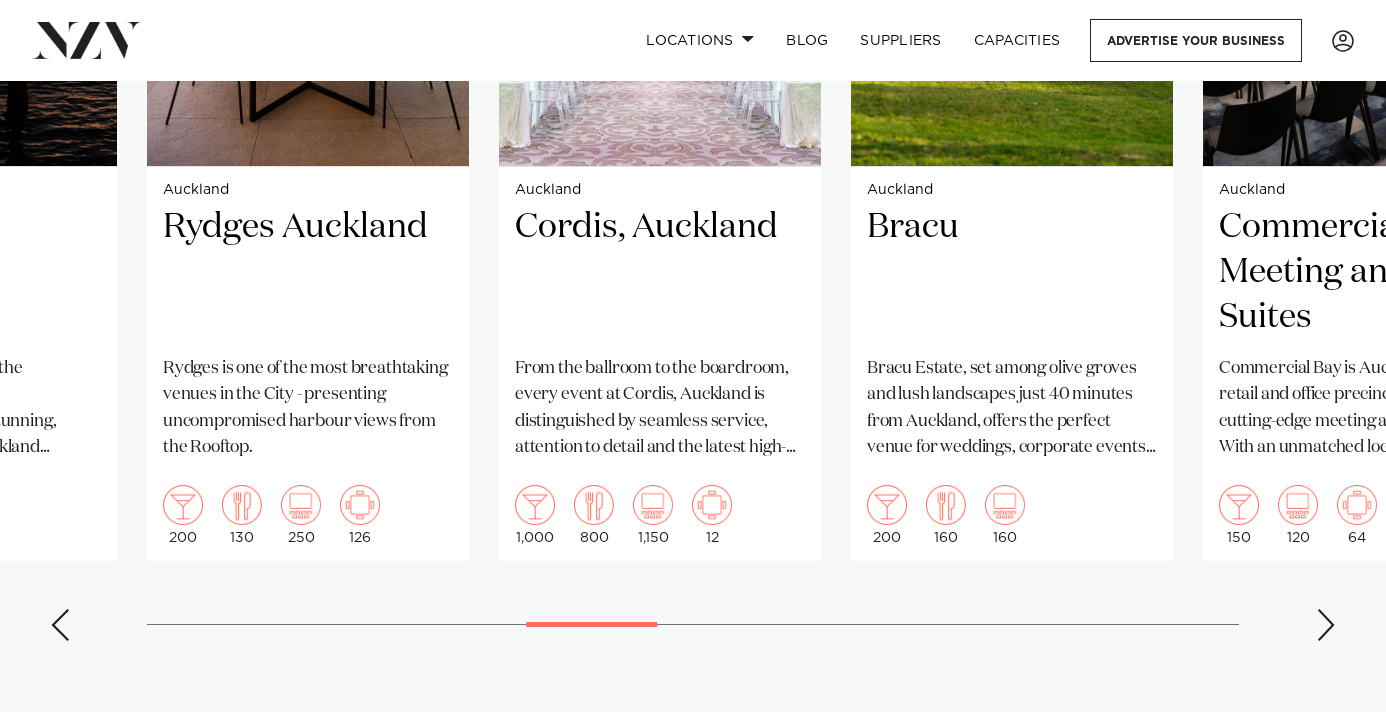 click at bounding box center (1326, 625) 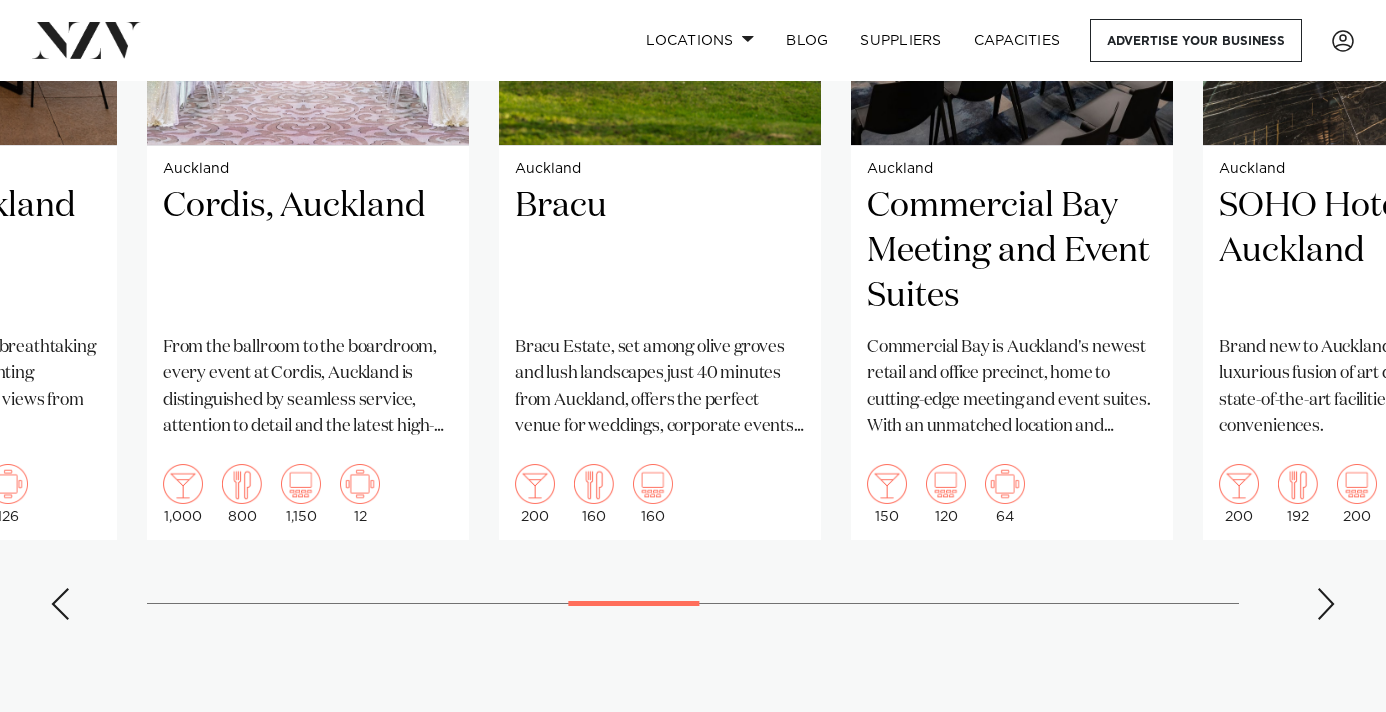 scroll, scrollTop: 1842, scrollLeft: 0, axis: vertical 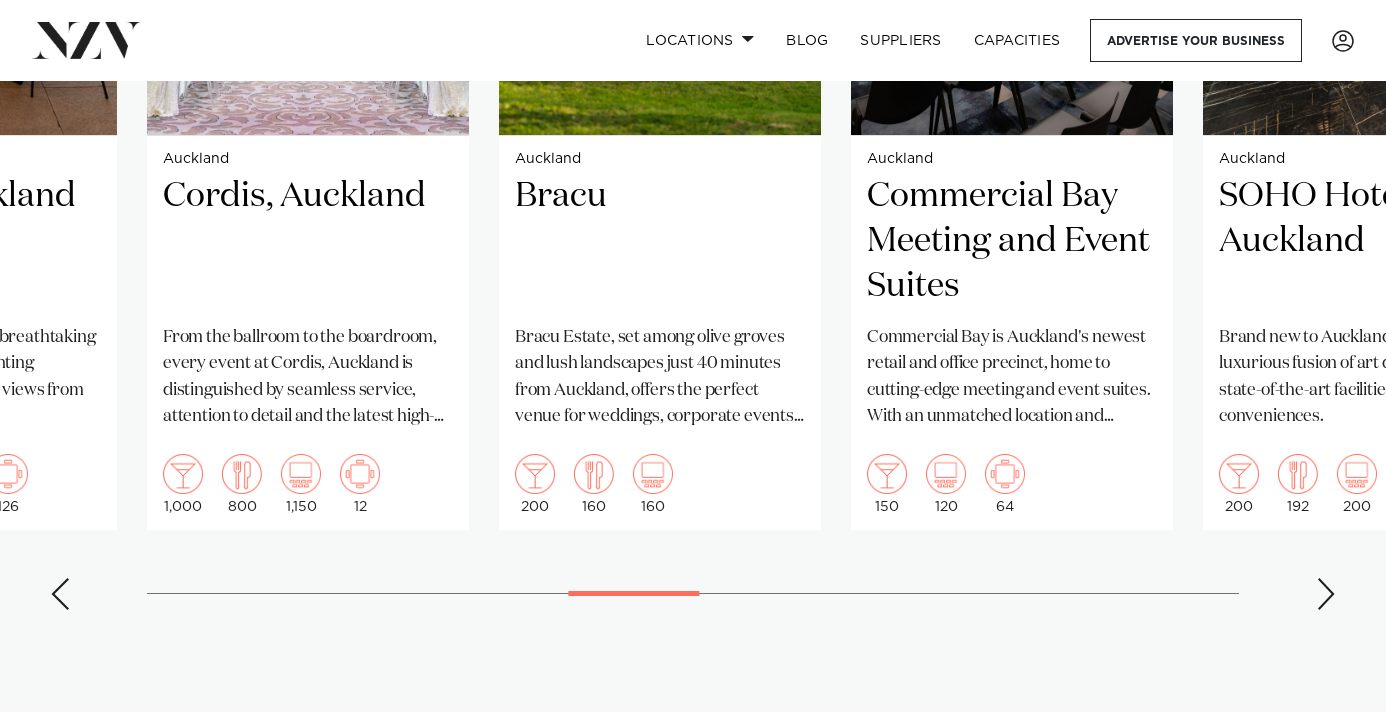 click at bounding box center [1326, 594] 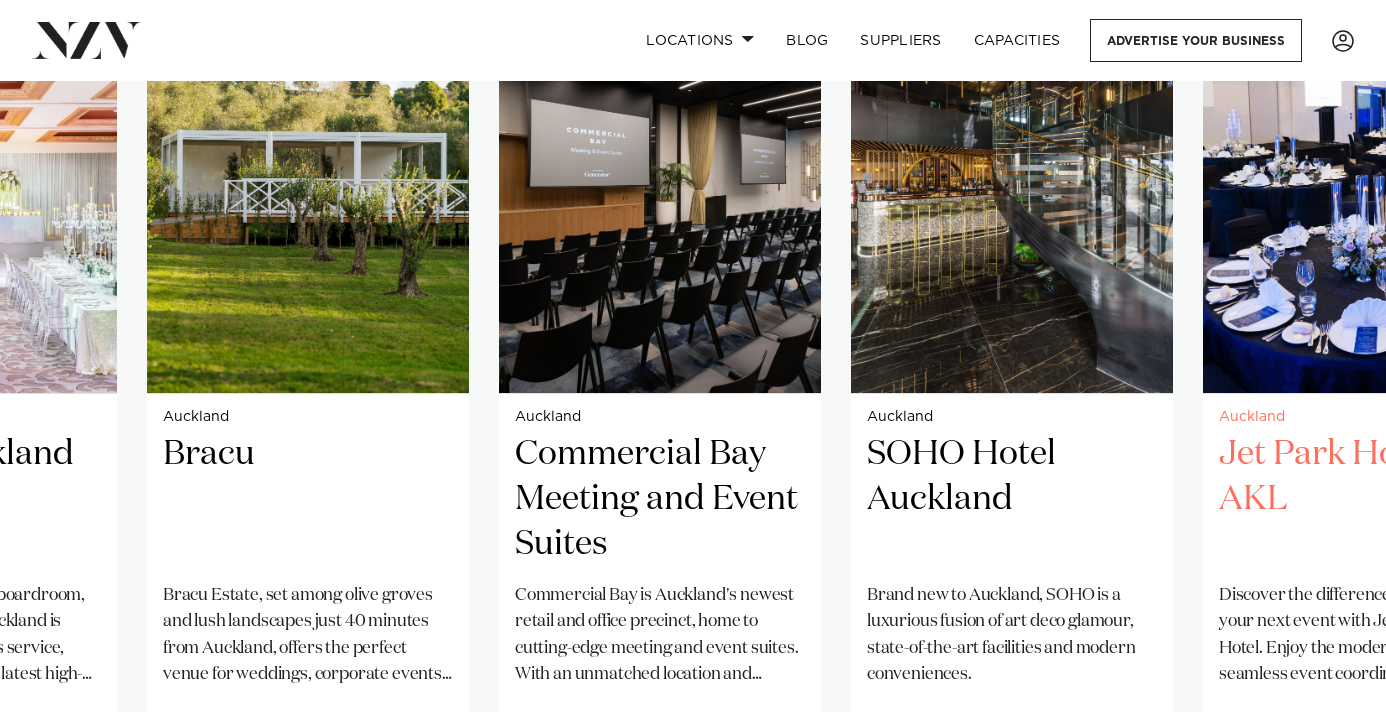 scroll, scrollTop: 1582, scrollLeft: 0, axis: vertical 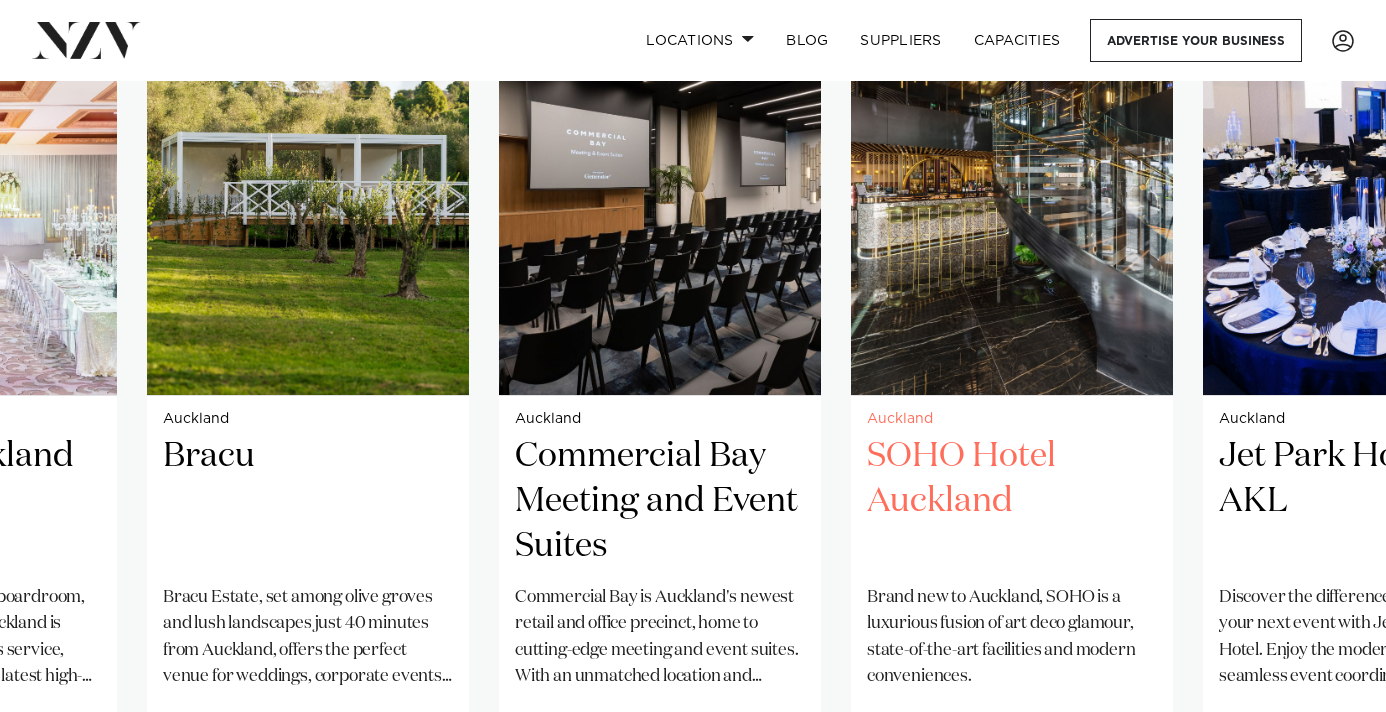 click at bounding box center (1012, 179) 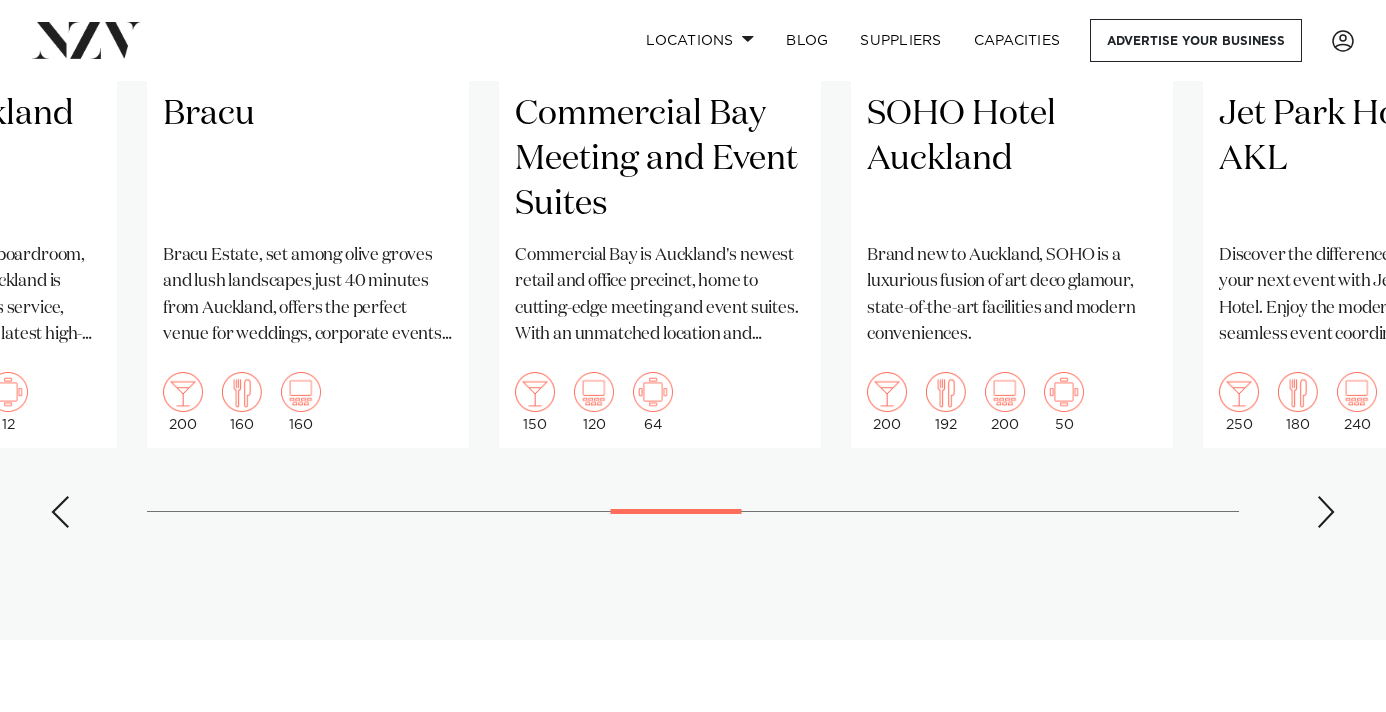 scroll, scrollTop: 1926, scrollLeft: 0, axis: vertical 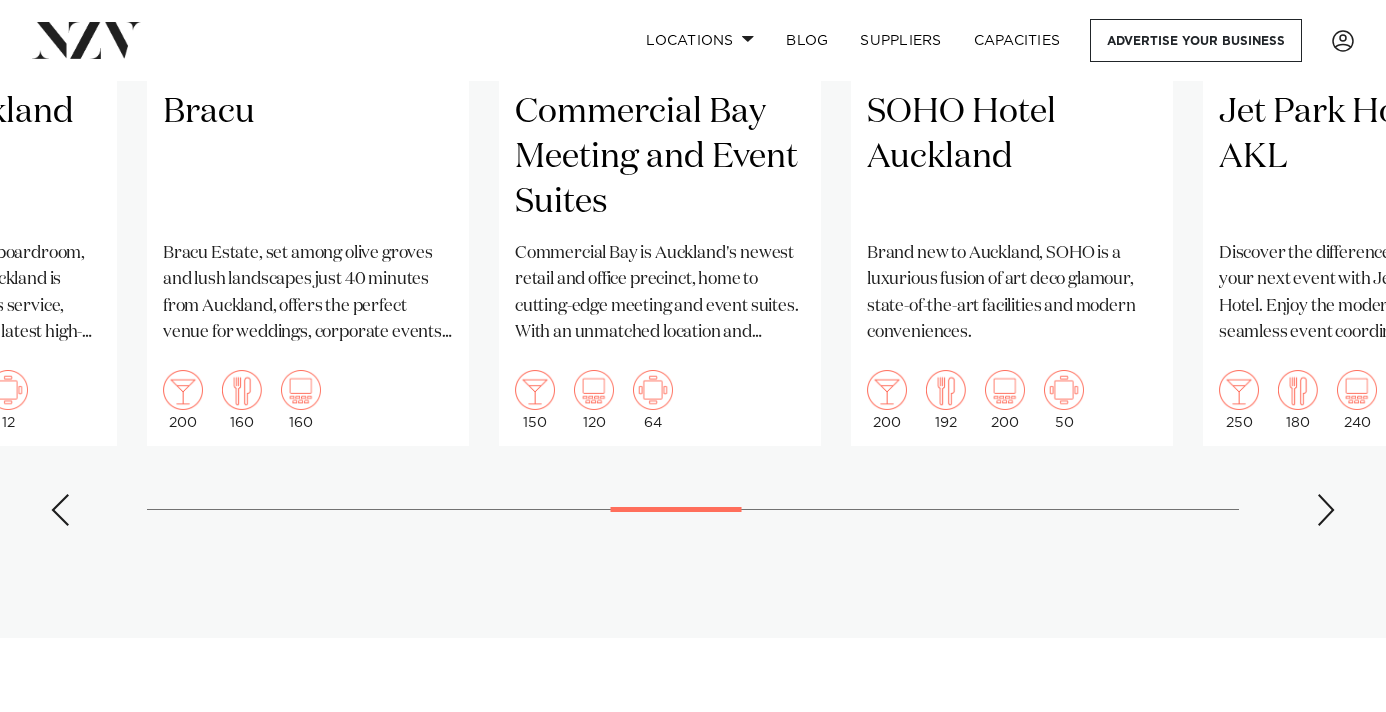 click at bounding box center (1326, 510) 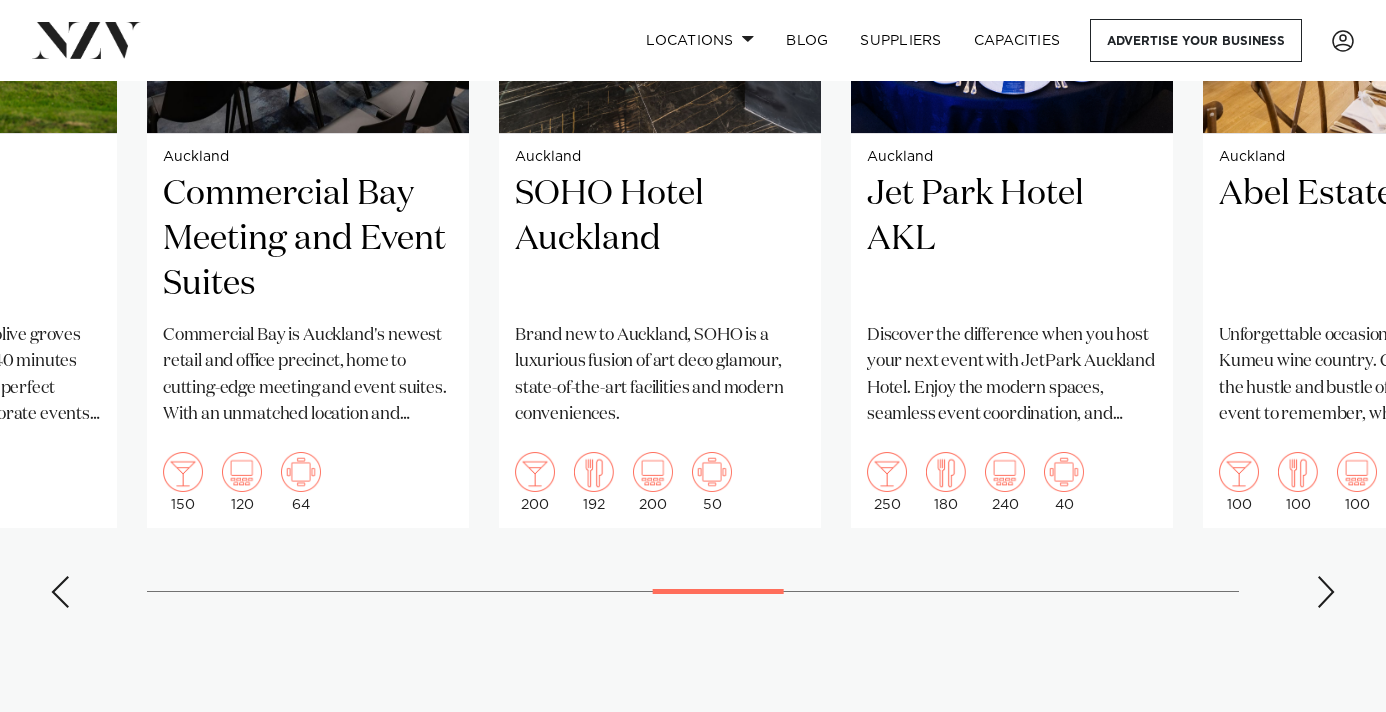 scroll, scrollTop: 1852, scrollLeft: 0, axis: vertical 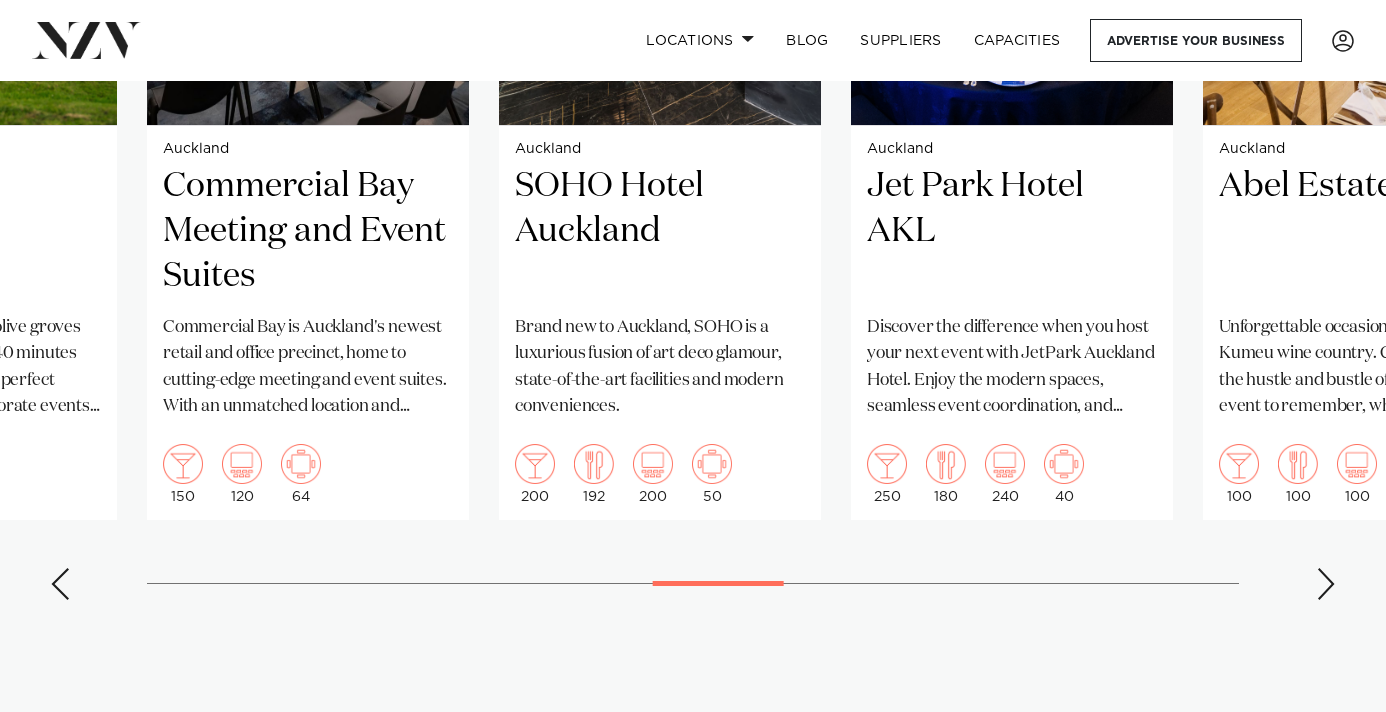 click at bounding box center (1326, 584) 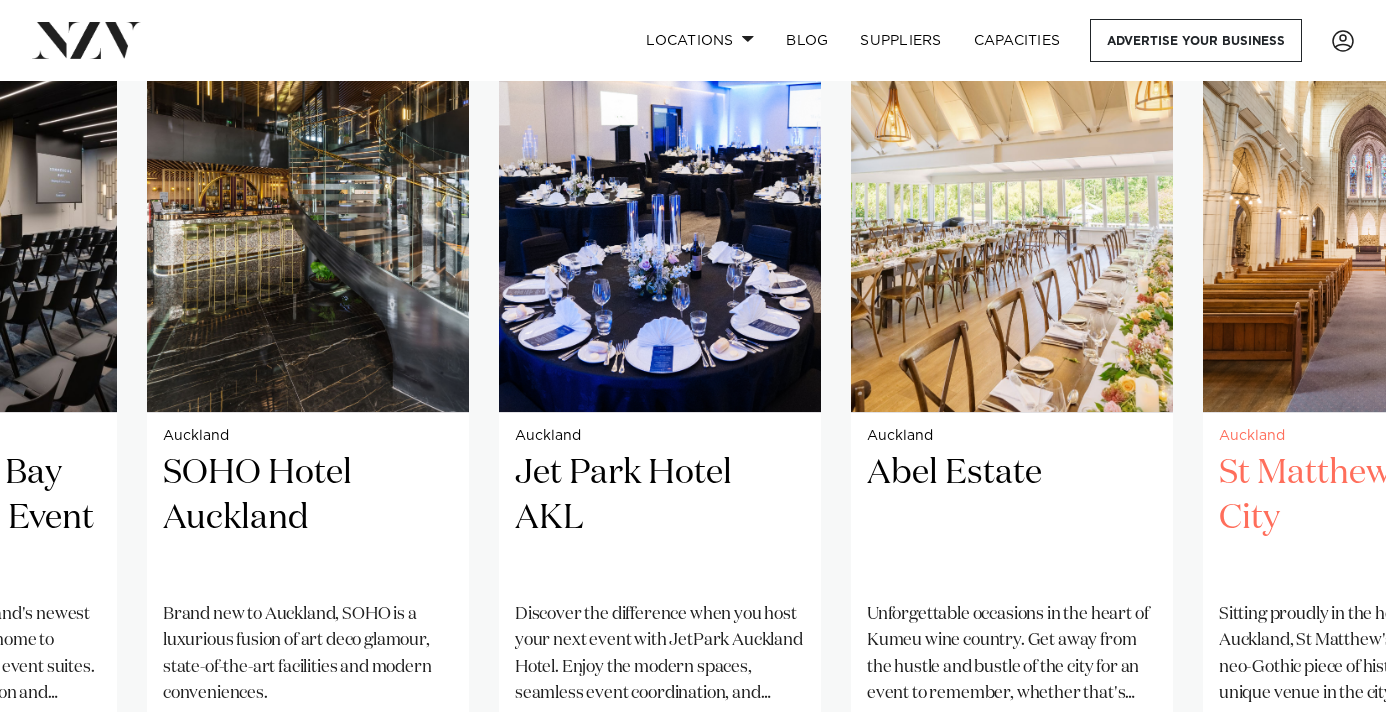 scroll, scrollTop: 1911, scrollLeft: 0, axis: vertical 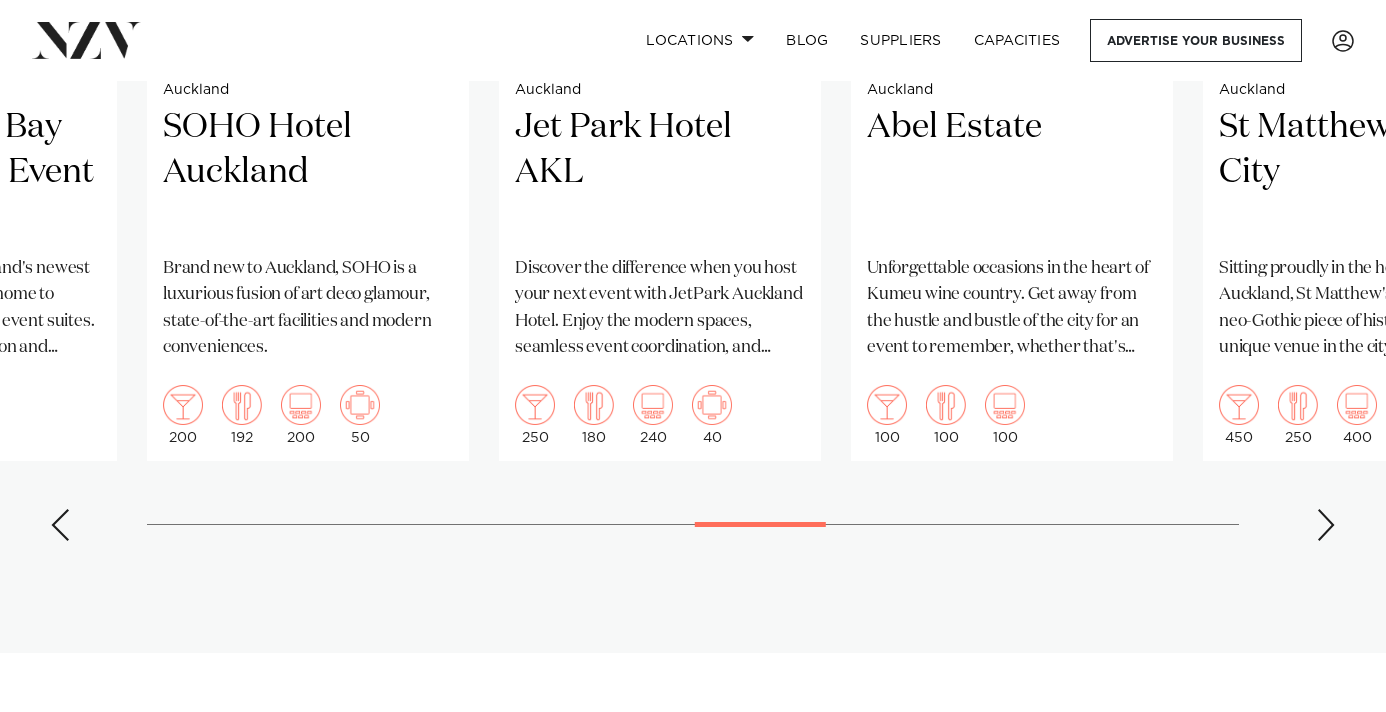 click at bounding box center (1326, 525) 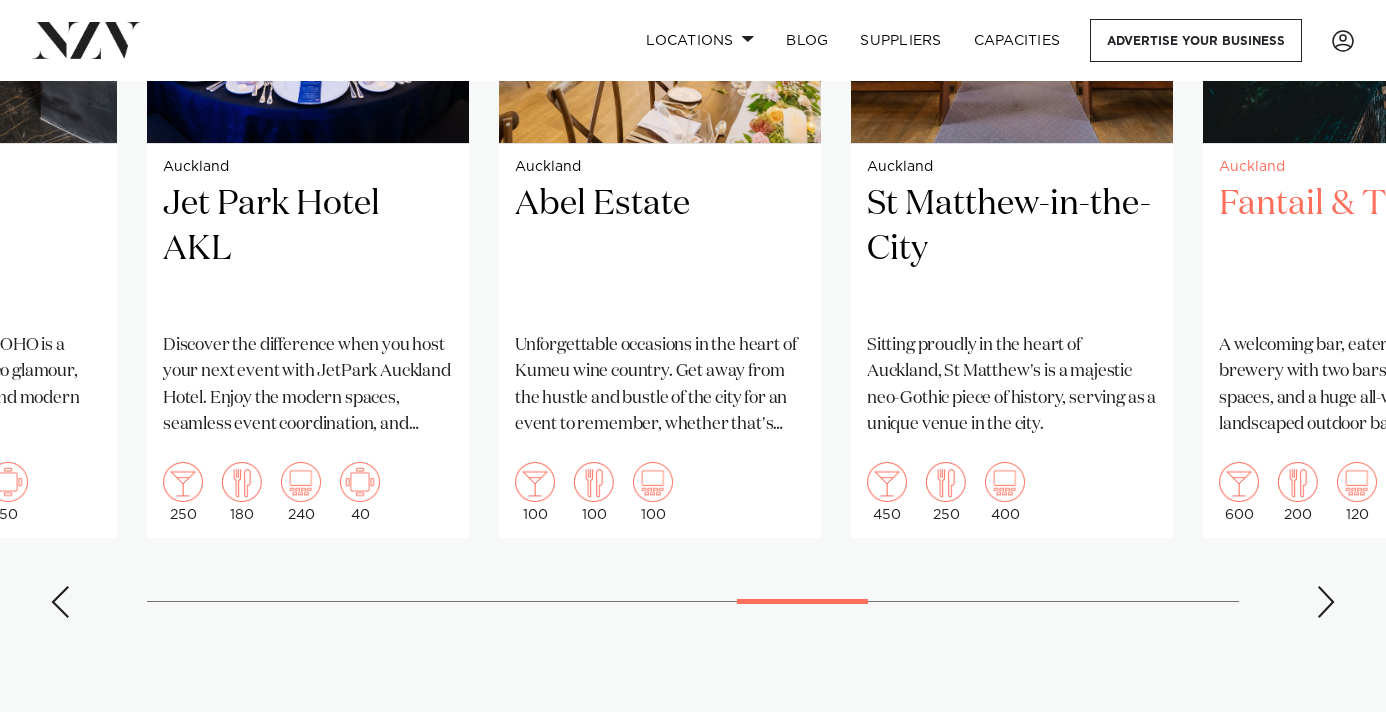 scroll, scrollTop: 1856, scrollLeft: 0, axis: vertical 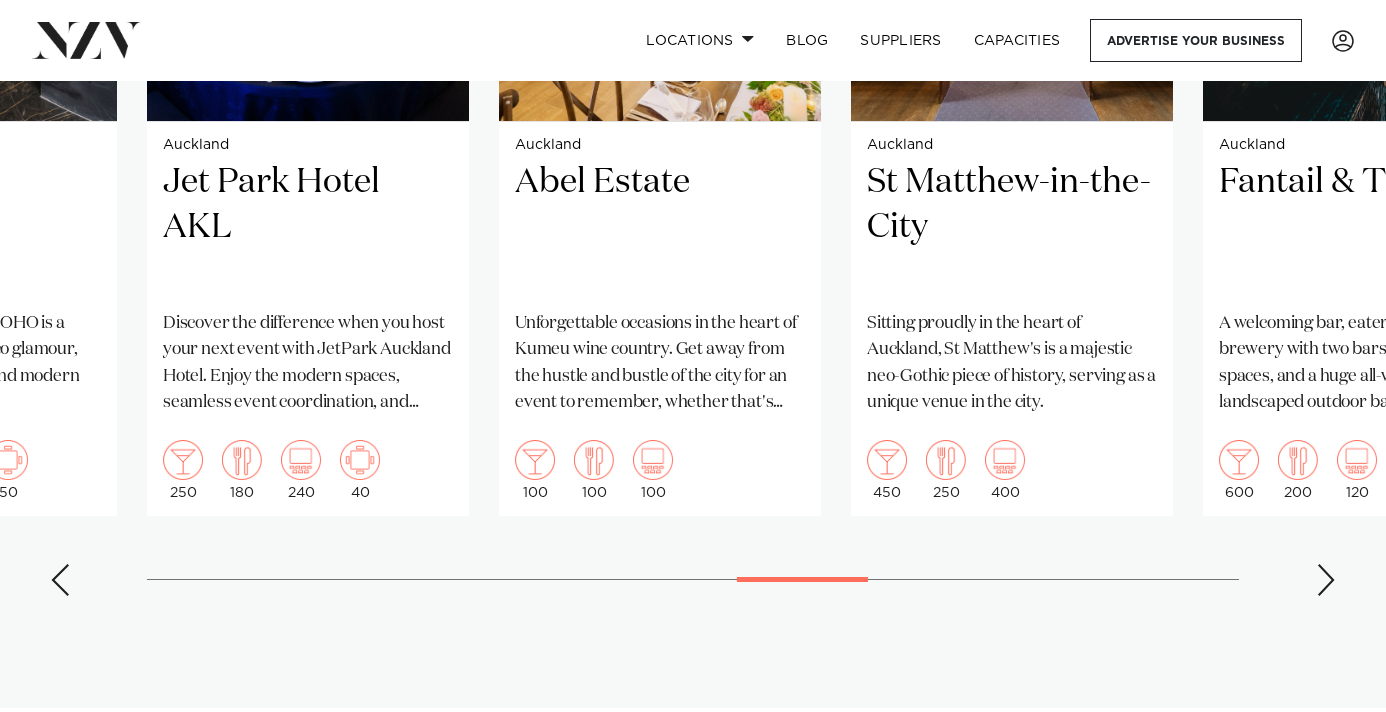 click at bounding box center [1326, 580] 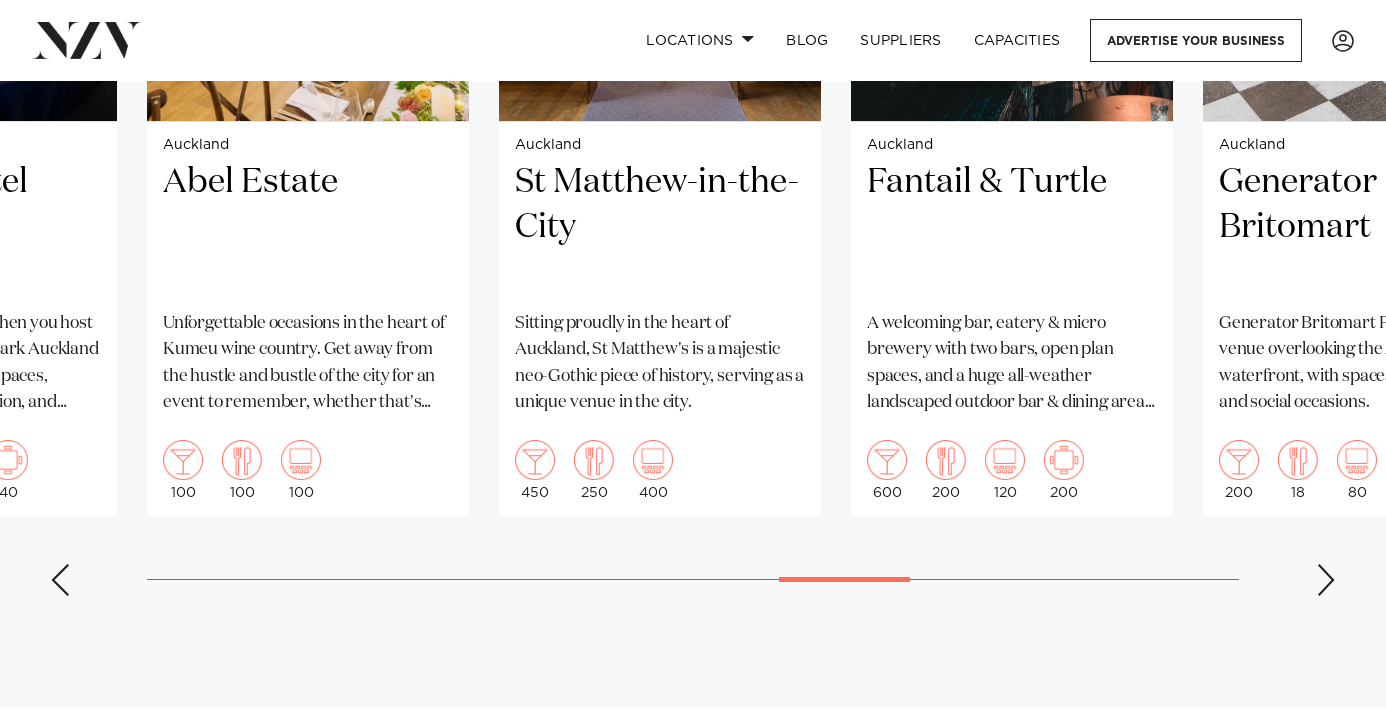 click at bounding box center [1326, 580] 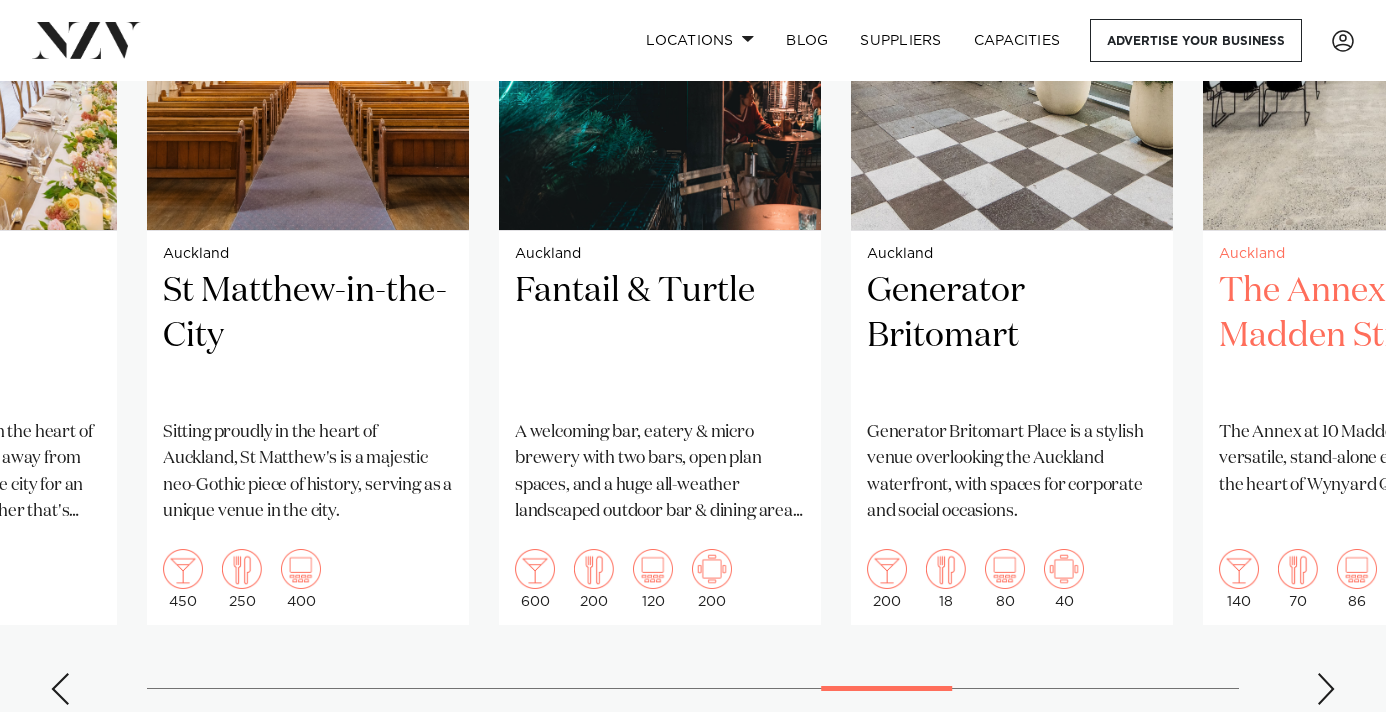 scroll, scrollTop: 1785, scrollLeft: 0, axis: vertical 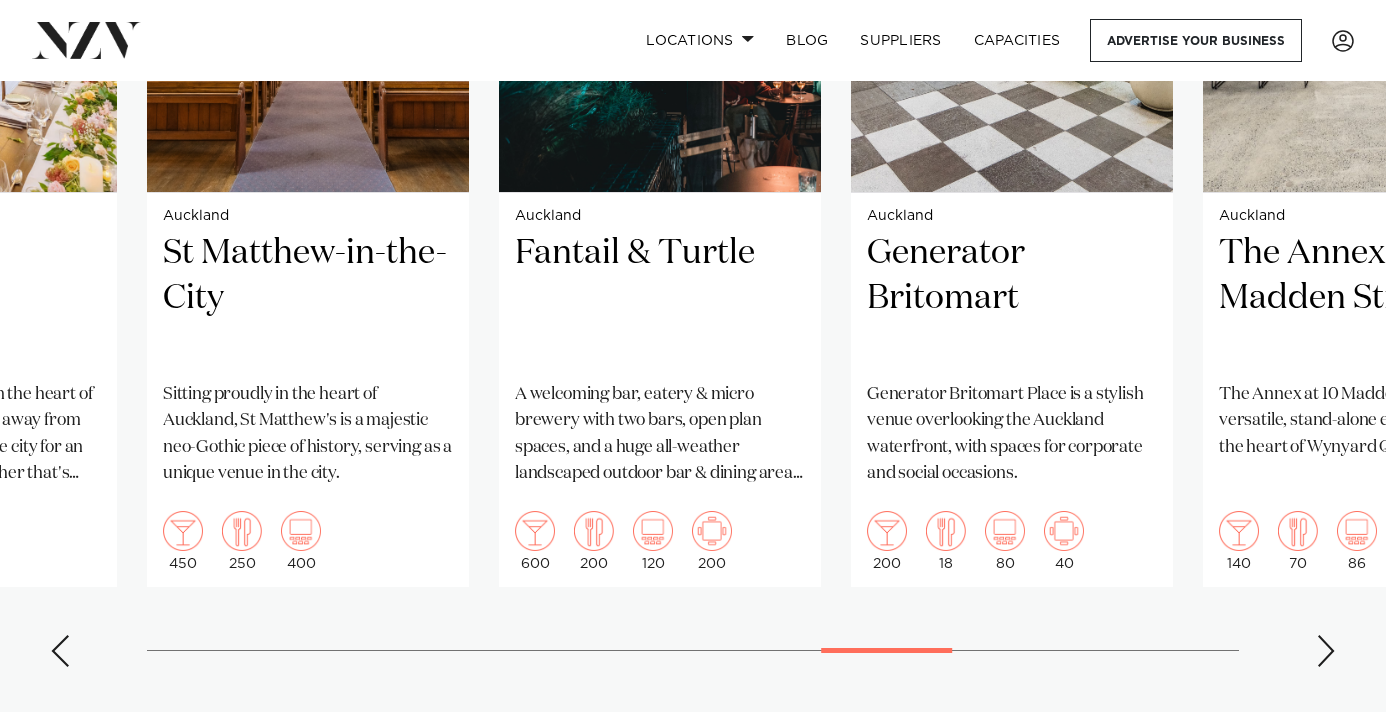 click at bounding box center [1326, 651] 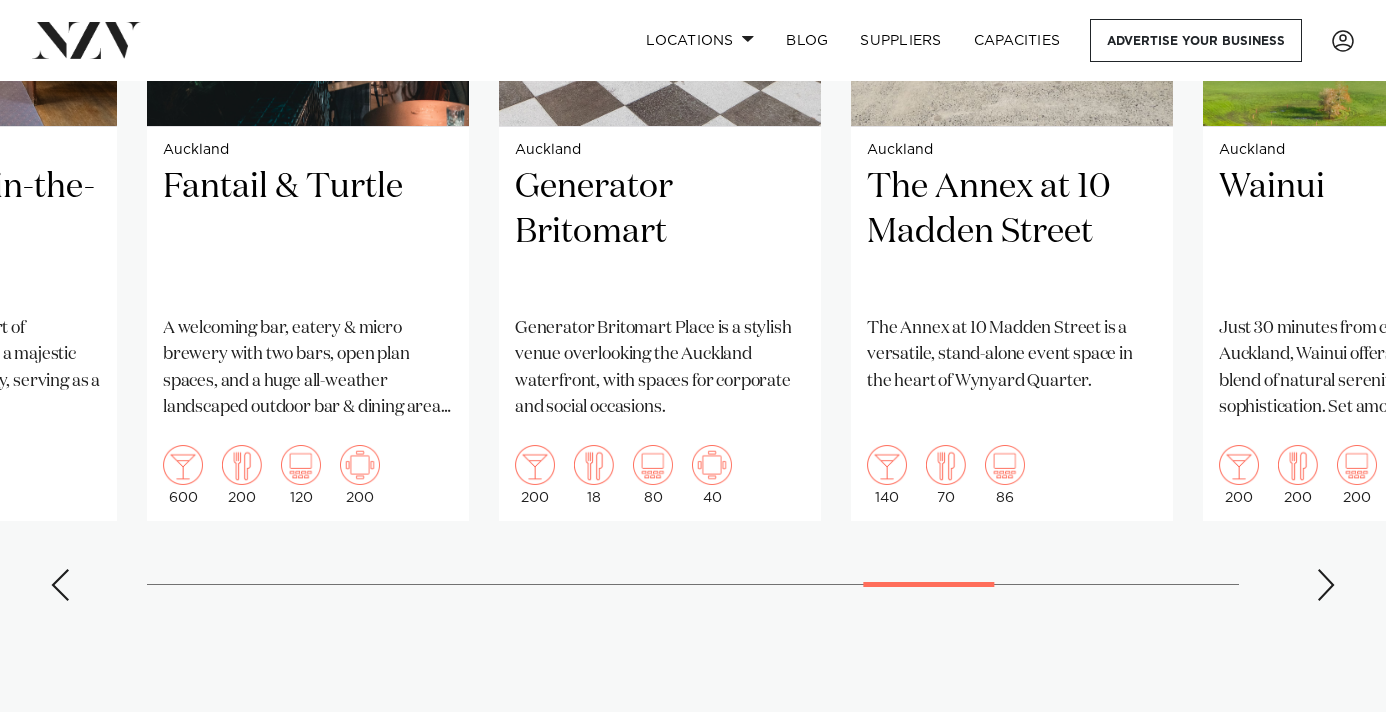 scroll, scrollTop: 1828, scrollLeft: 0, axis: vertical 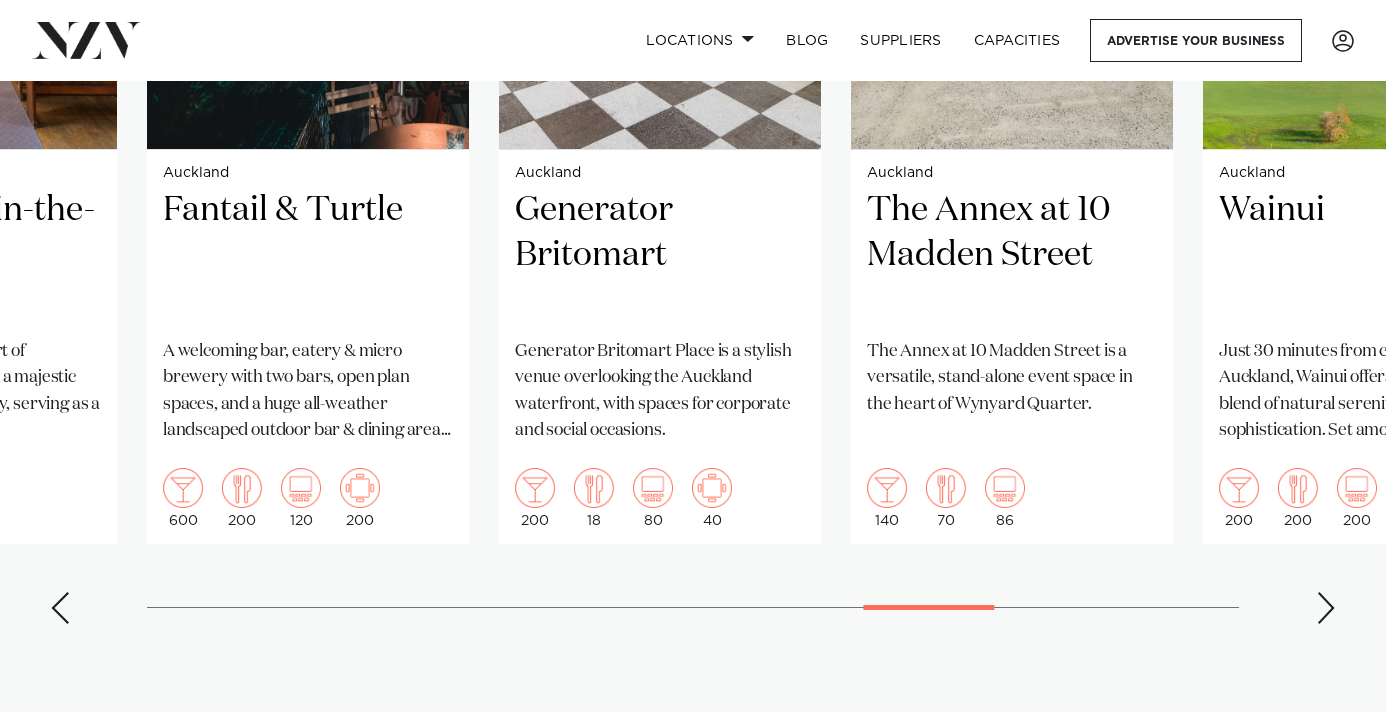 click at bounding box center [1326, 608] 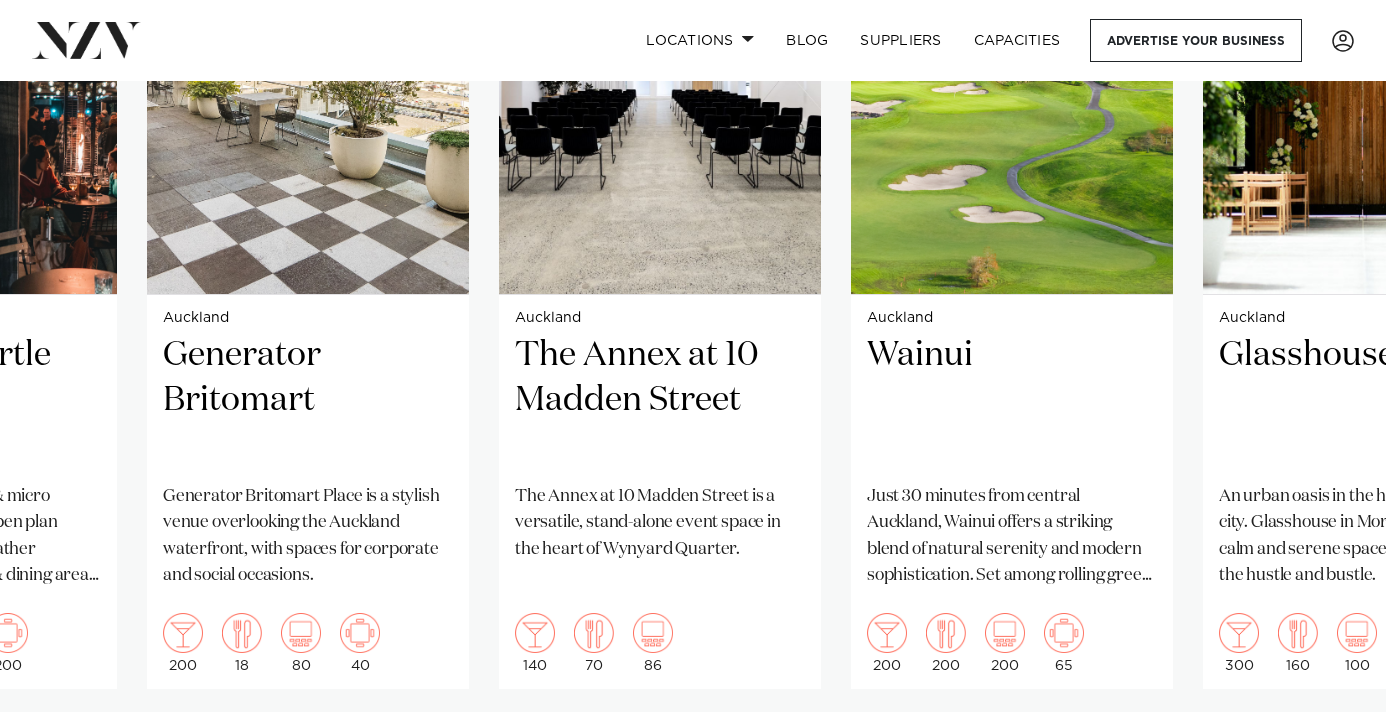 scroll, scrollTop: 1755, scrollLeft: 0, axis: vertical 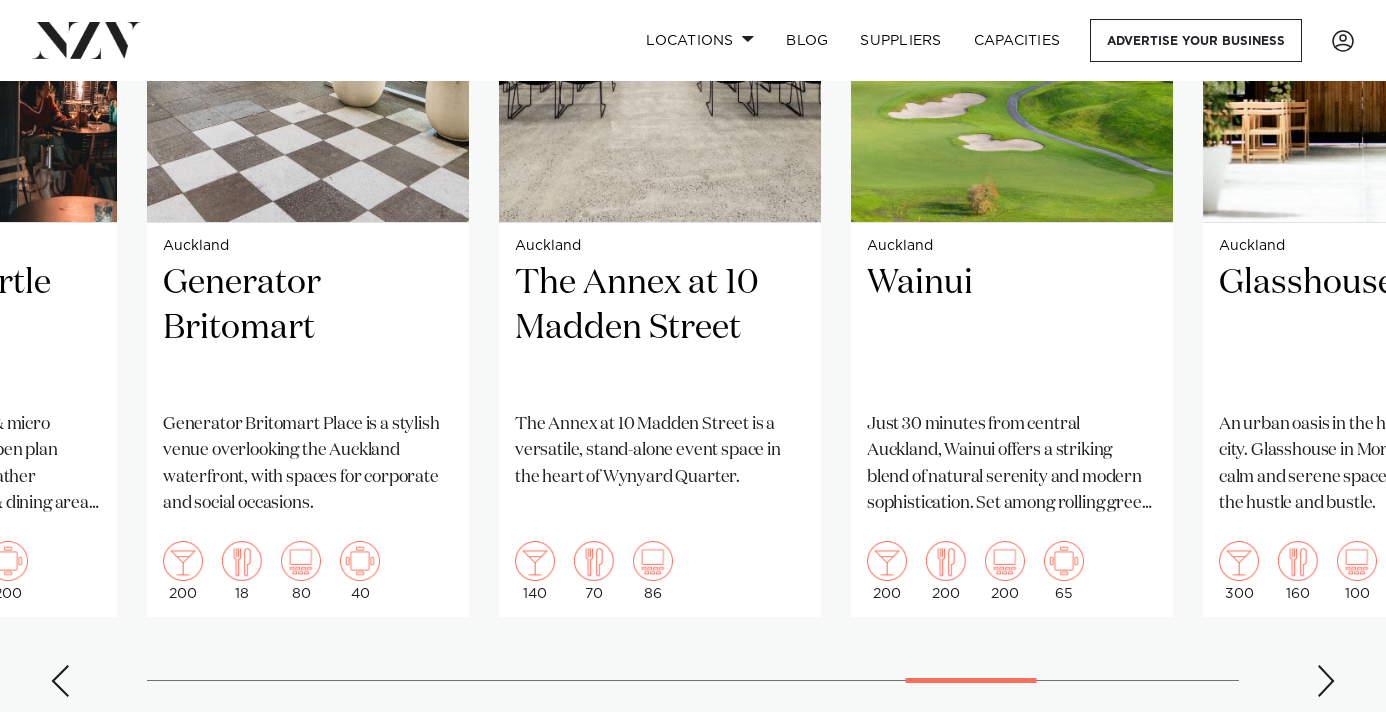 click at bounding box center (1326, 681) 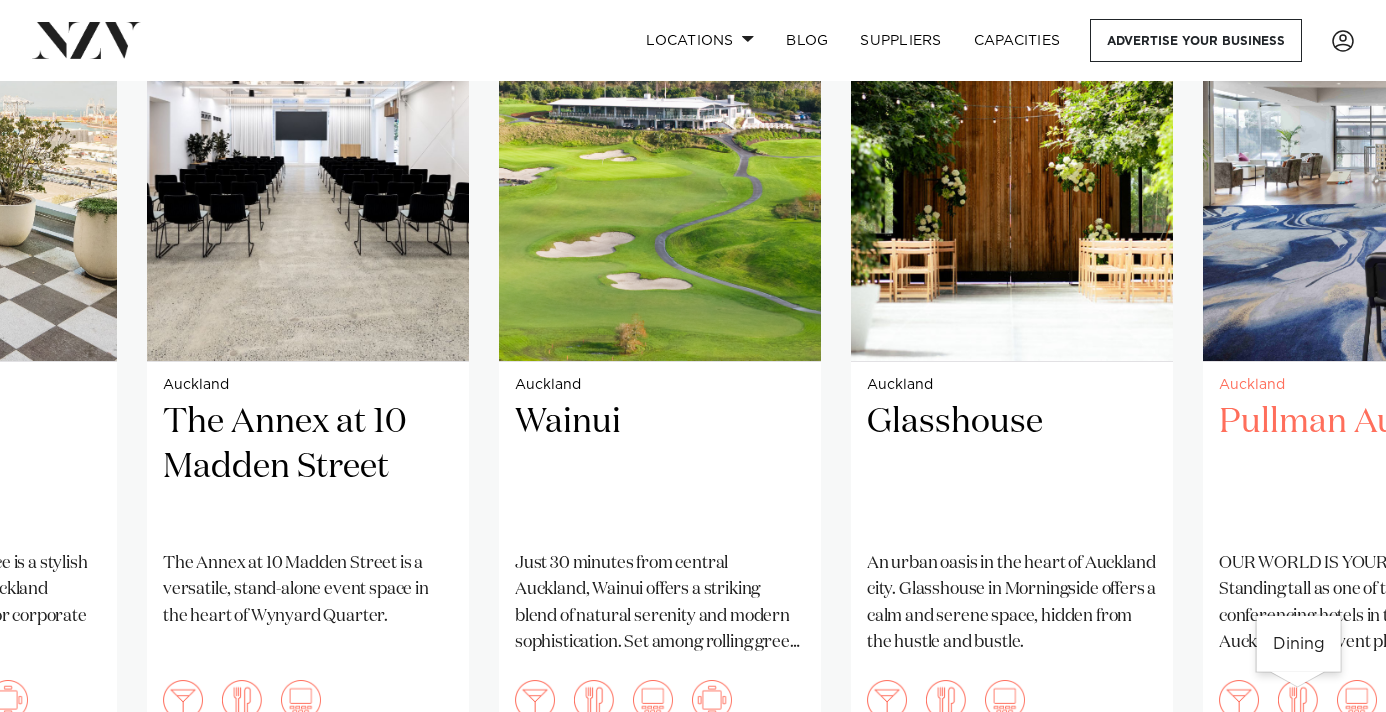 scroll, scrollTop: 1615, scrollLeft: 0, axis: vertical 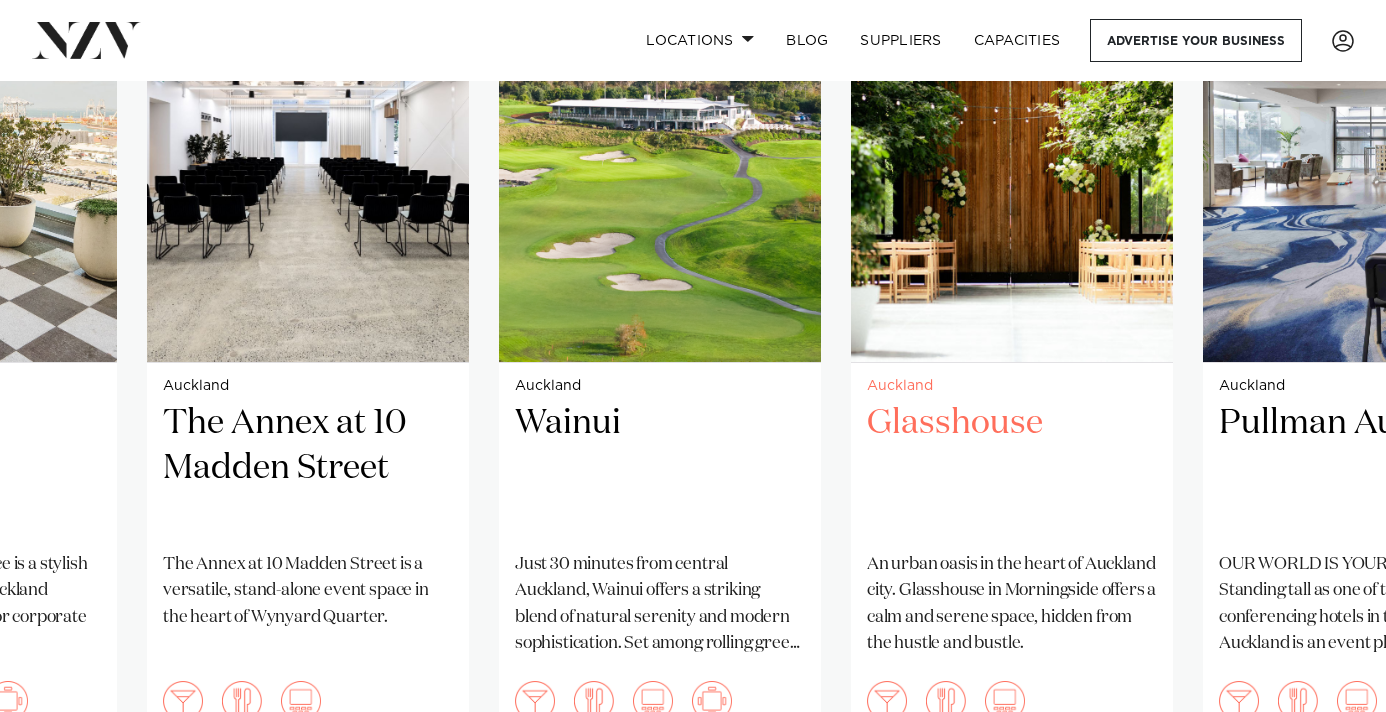 click at bounding box center [1012, 146] 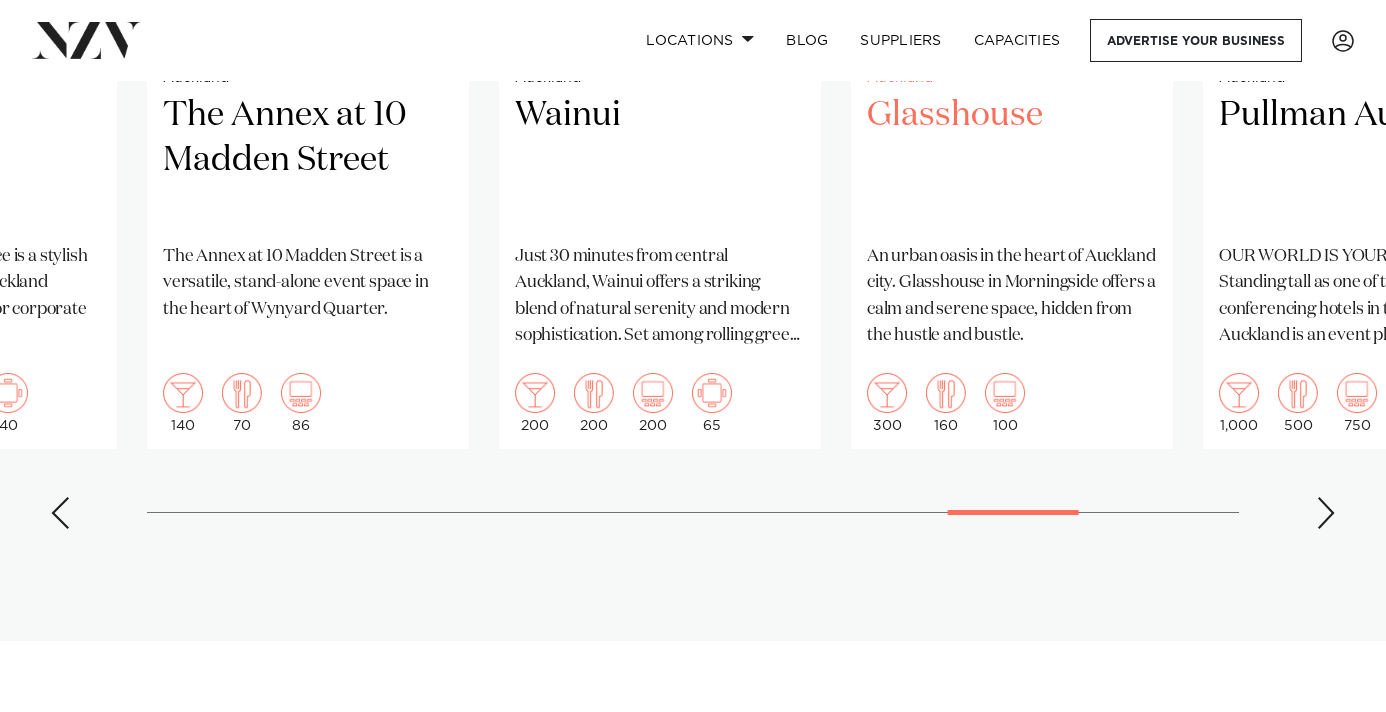 scroll, scrollTop: 1926, scrollLeft: 0, axis: vertical 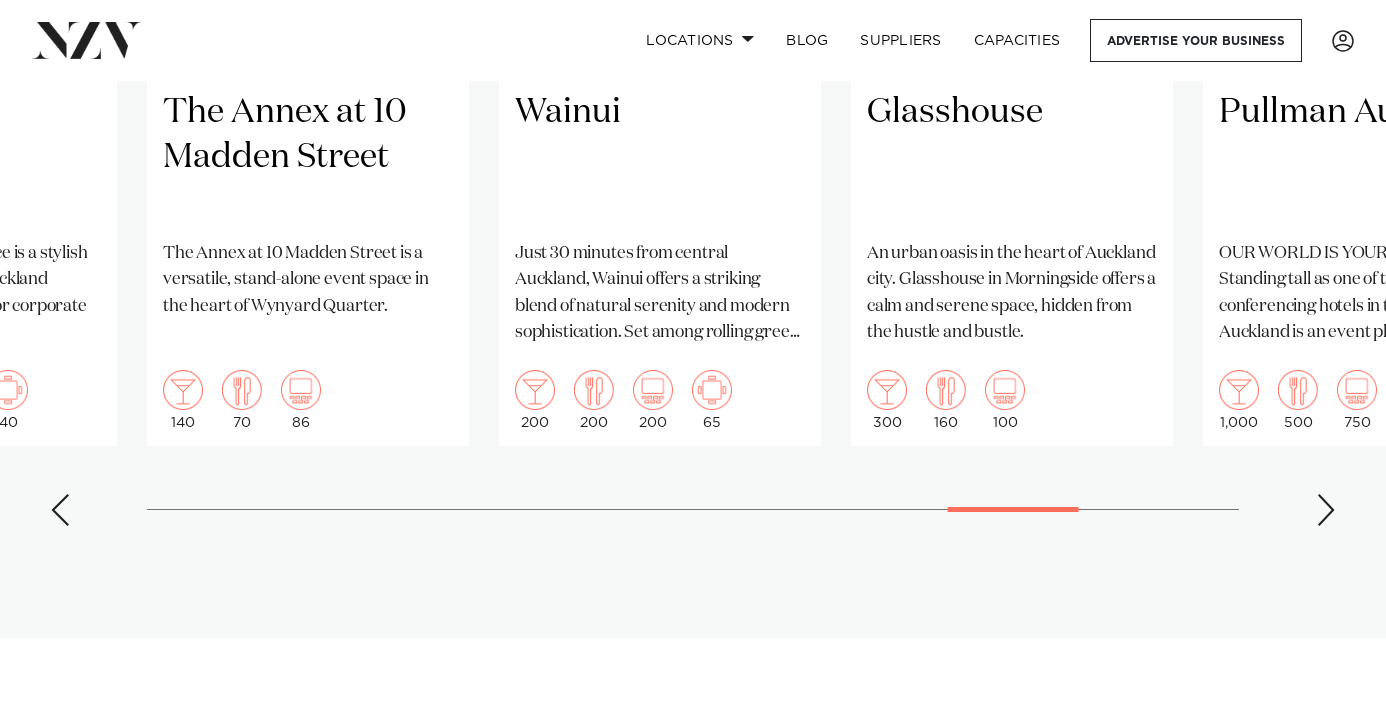 click at bounding box center [1326, 510] 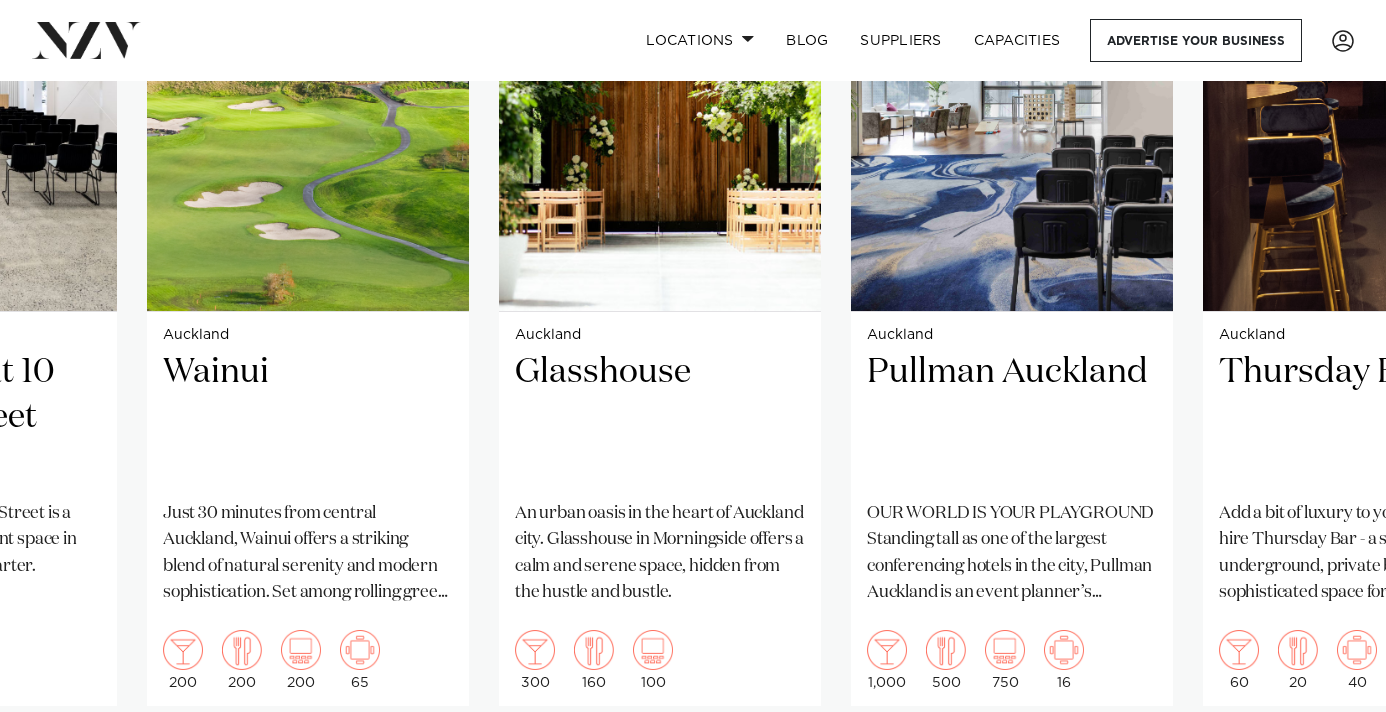 scroll, scrollTop: 1642, scrollLeft: 0, axis: vertical 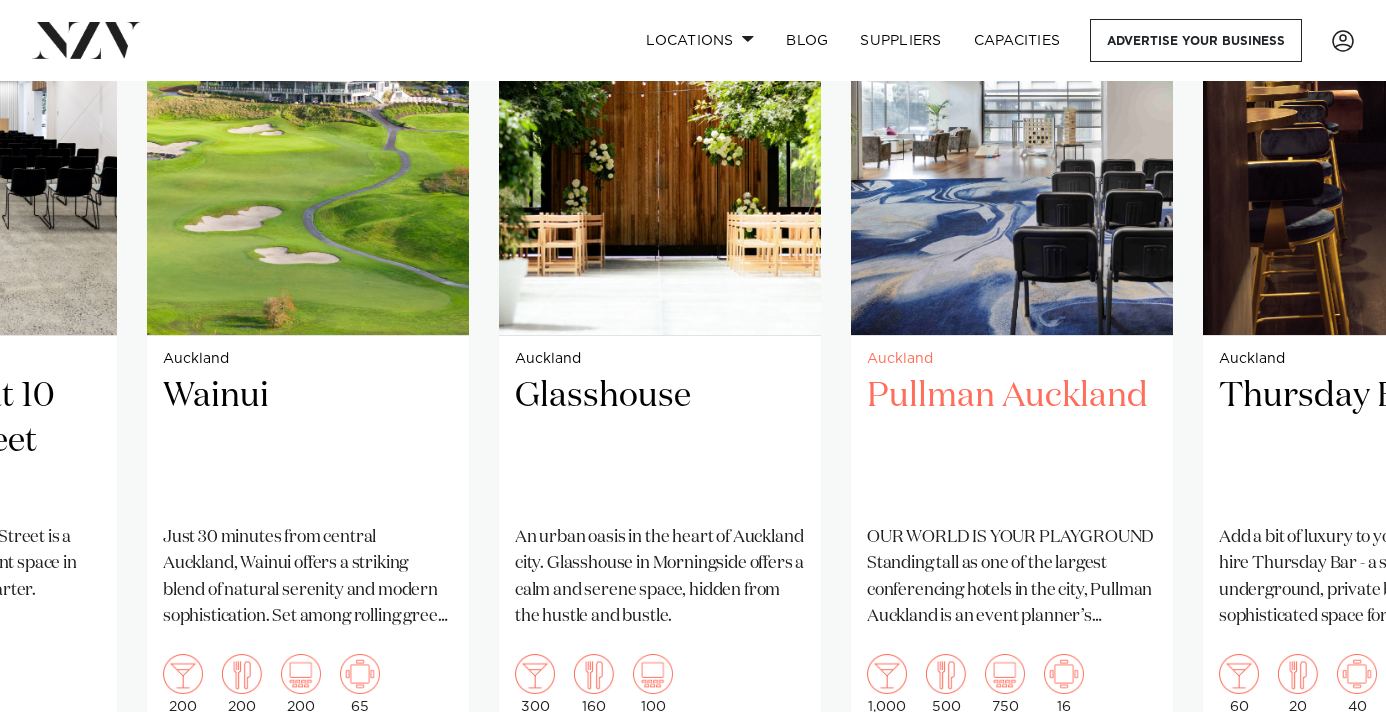 click at bounding box center (1012, 119) 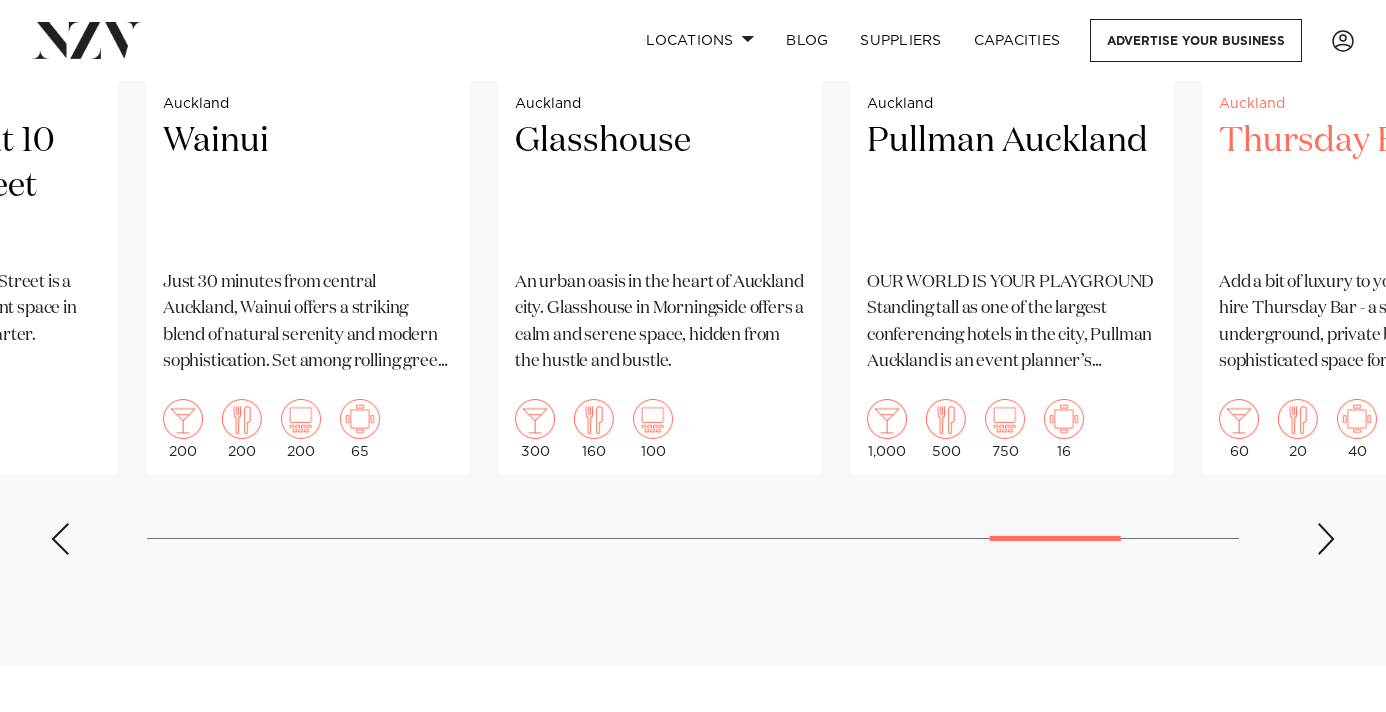 scroll, scrollTop: 1900, scrollLeft: 0, axis: vertical 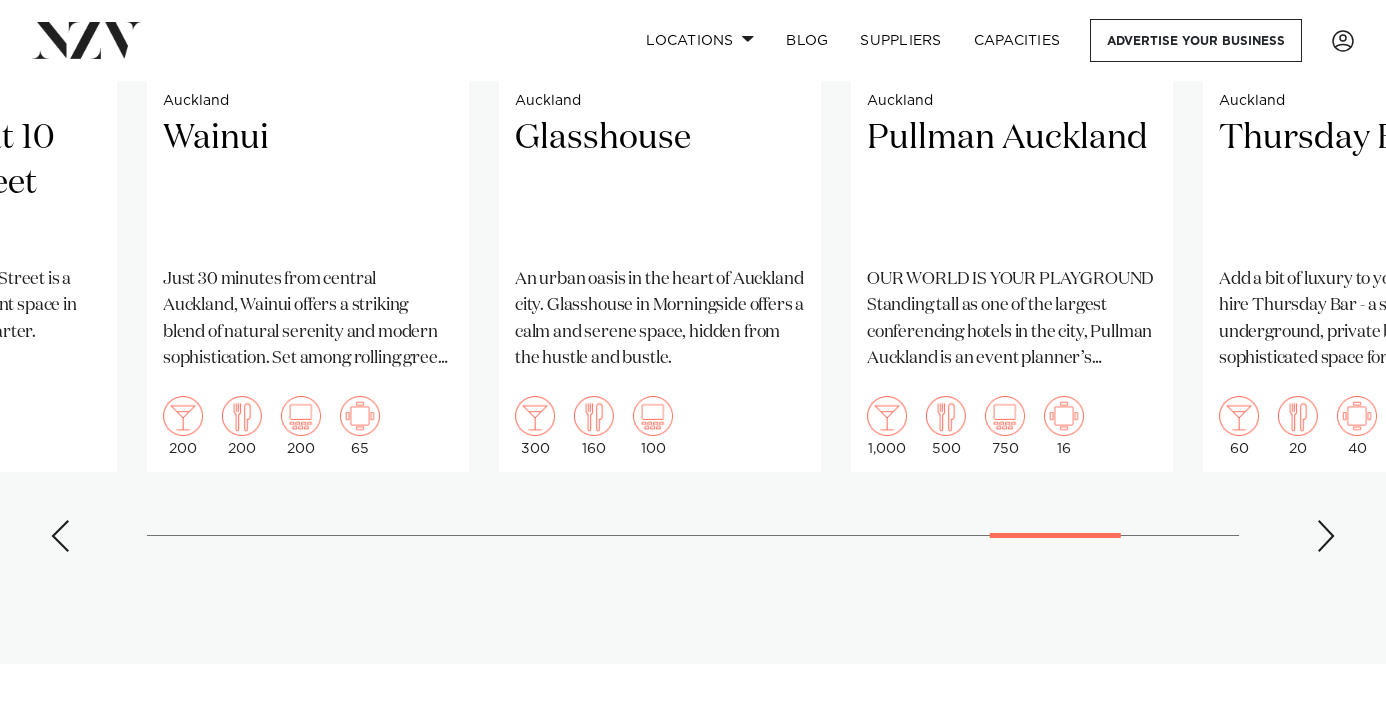 click at bounding box center (1326, 536) 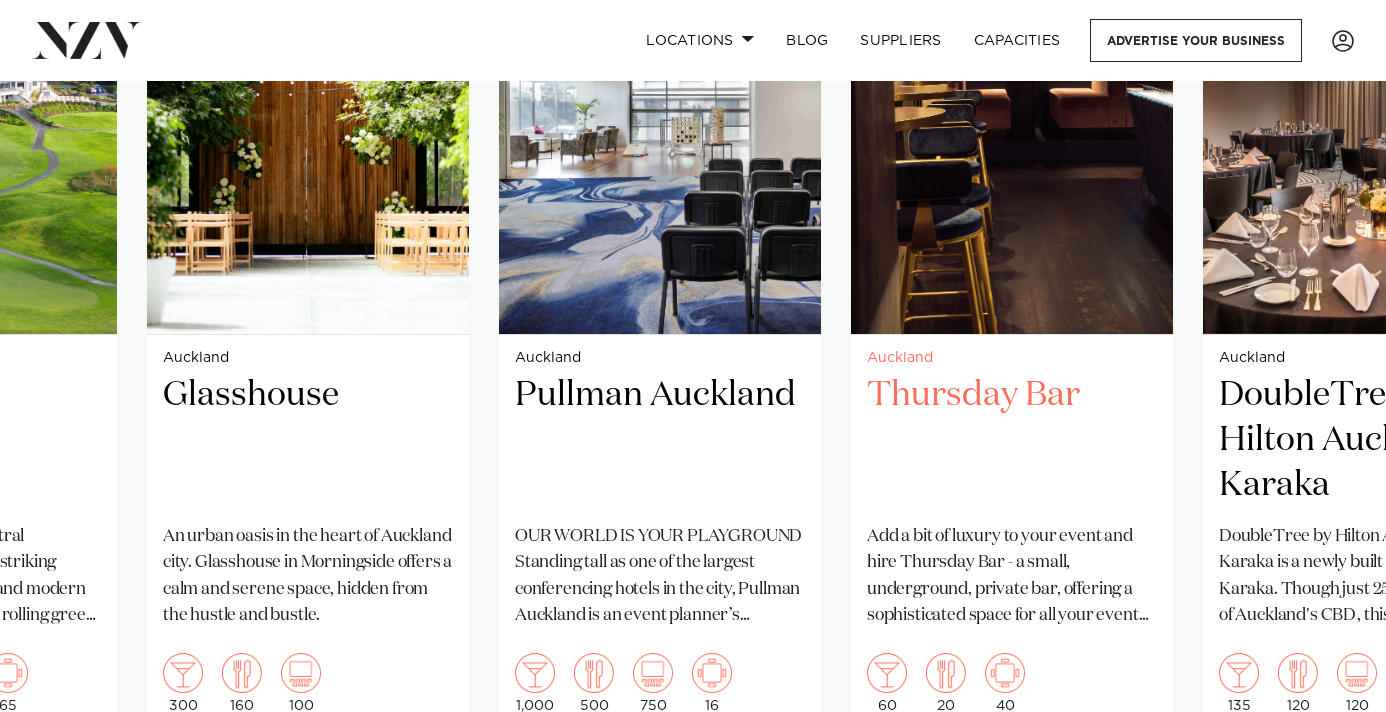 scroll, scrollTop: 1702, scrollLeft: 0, axis: vertical 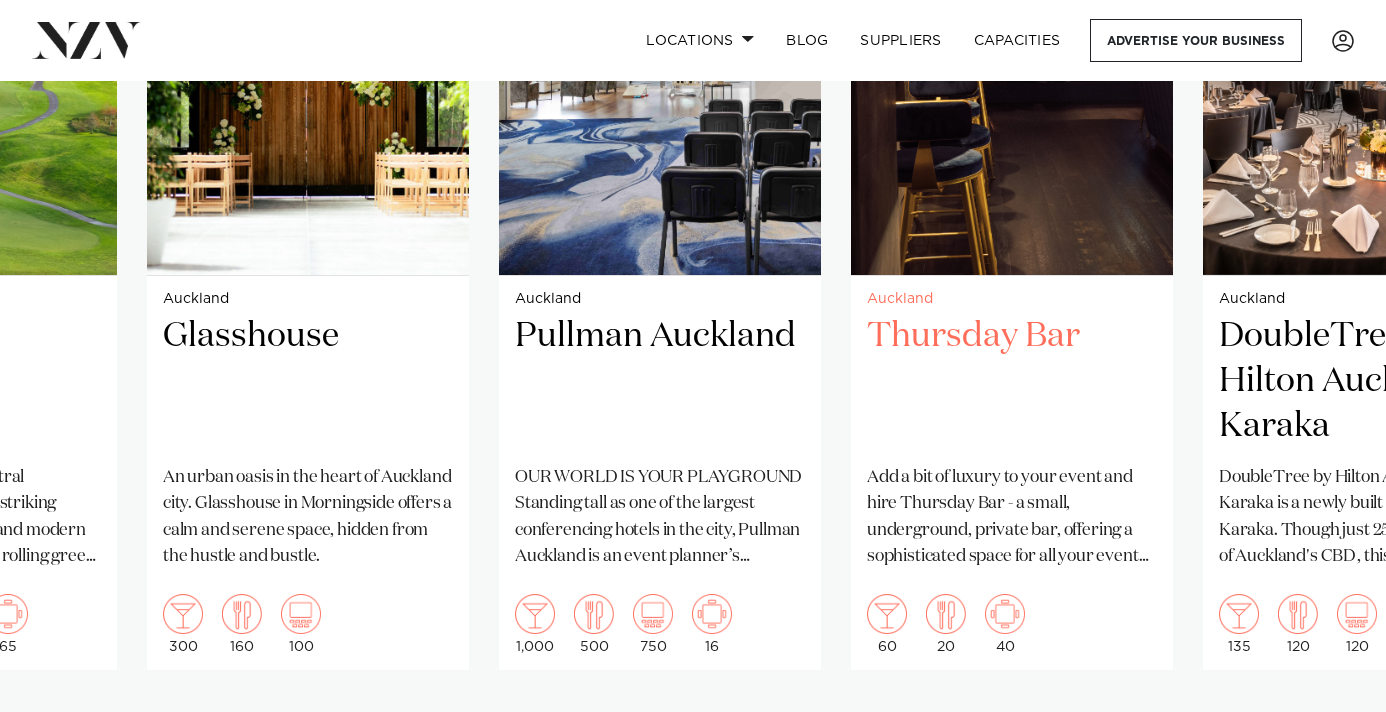 click at bounding box center (1012, 59) 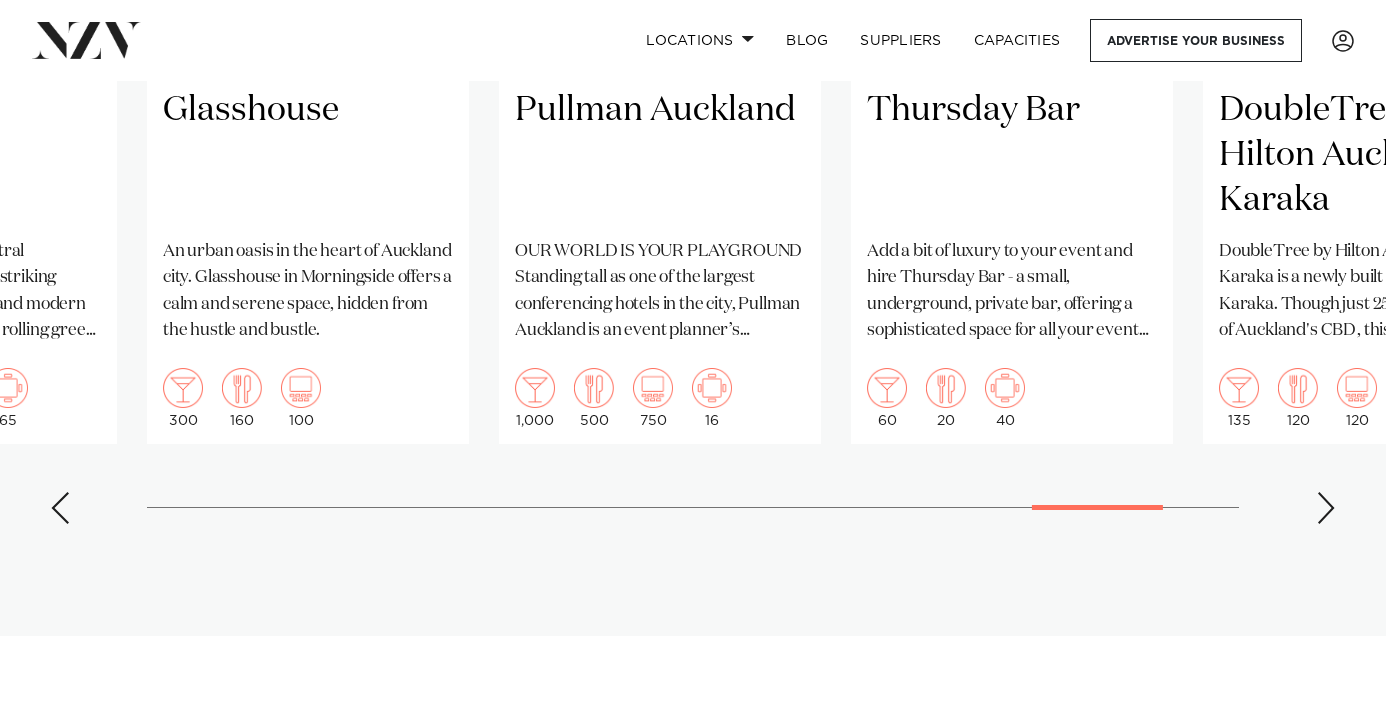 click on "[LOCATION]
[ORGANIZATION]
[ORGANIZATION] is a premier waterfront venue located in the heart of Wynyard Quarter, offering a blend of contemporary luxury and authentic New Zealand hospitality. Overlooking the Viaduct Harbour, this five-star hotel provides a sophisticated setting for gala dinners, conferences, corporate events, weddings and private celebrations.
[NUMBER]
[NUMBER]
[NUMBER]
[NUMBER]" at bounding box center [693, 78] 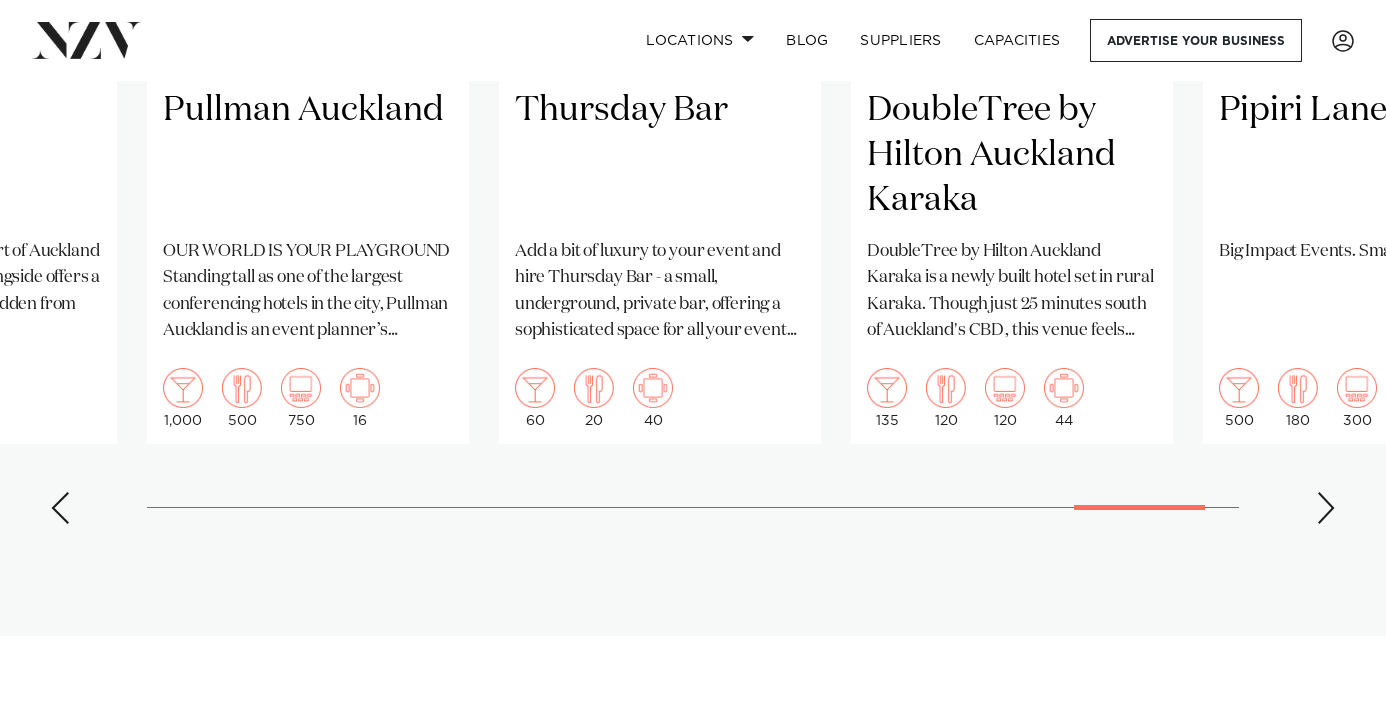 scroll, scrollTop: 1881, scrollLeft: 0, axis: vertical 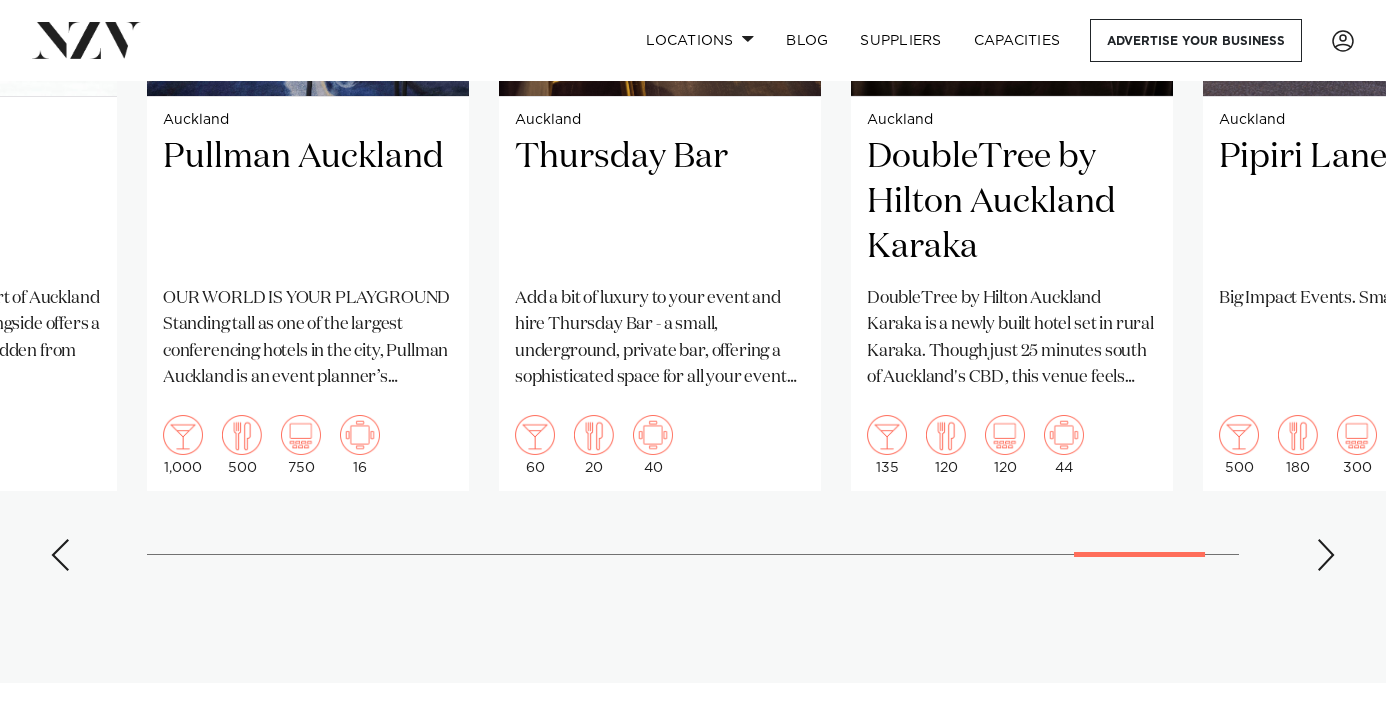 click at bounding box center (1326, 555) 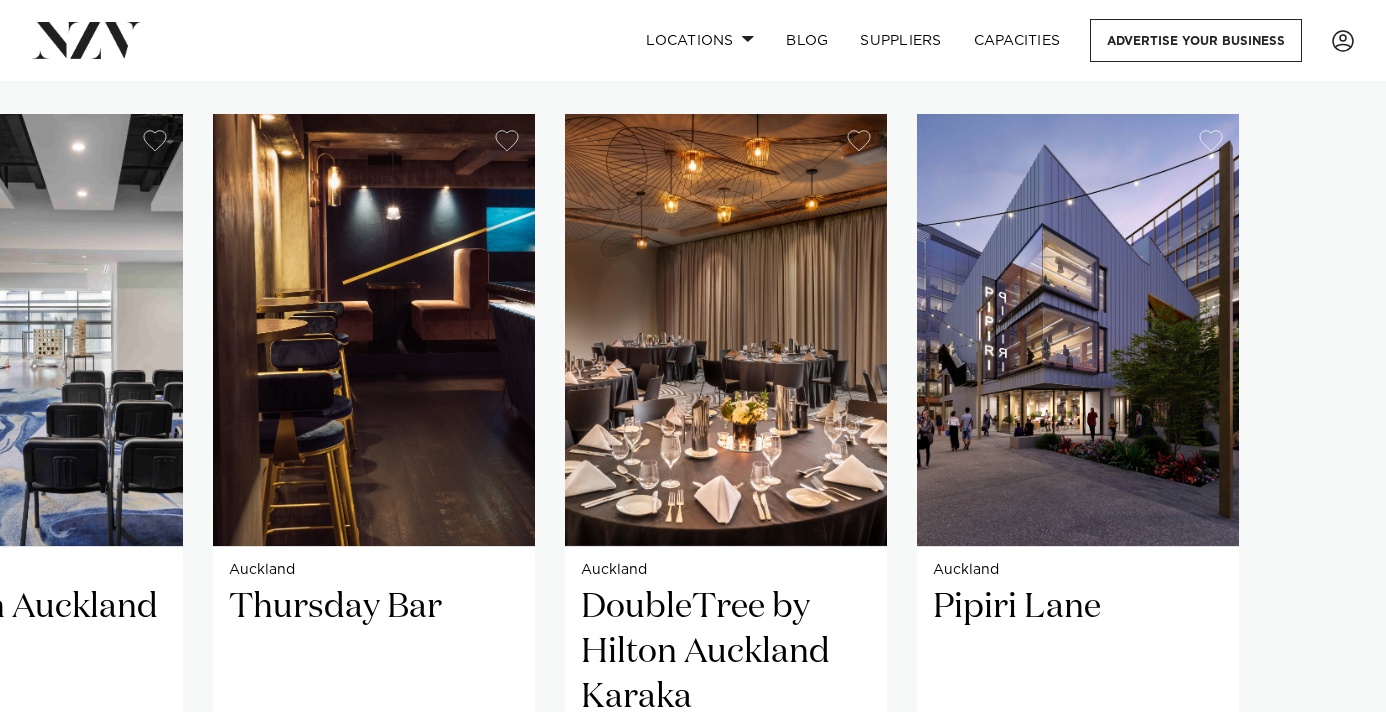 scroll, scrollTop: 1574, scrollLeft: 0, axis: vertical 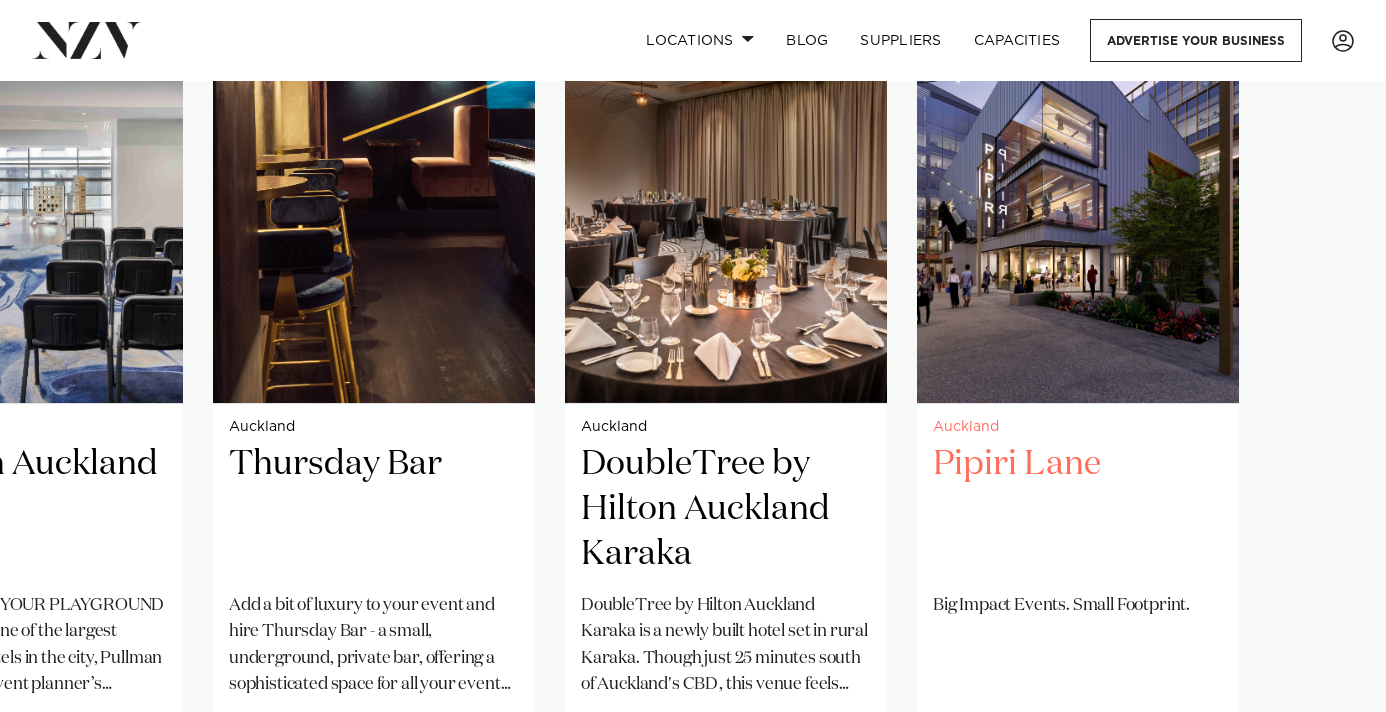 click at bounding box center (1078, 187) 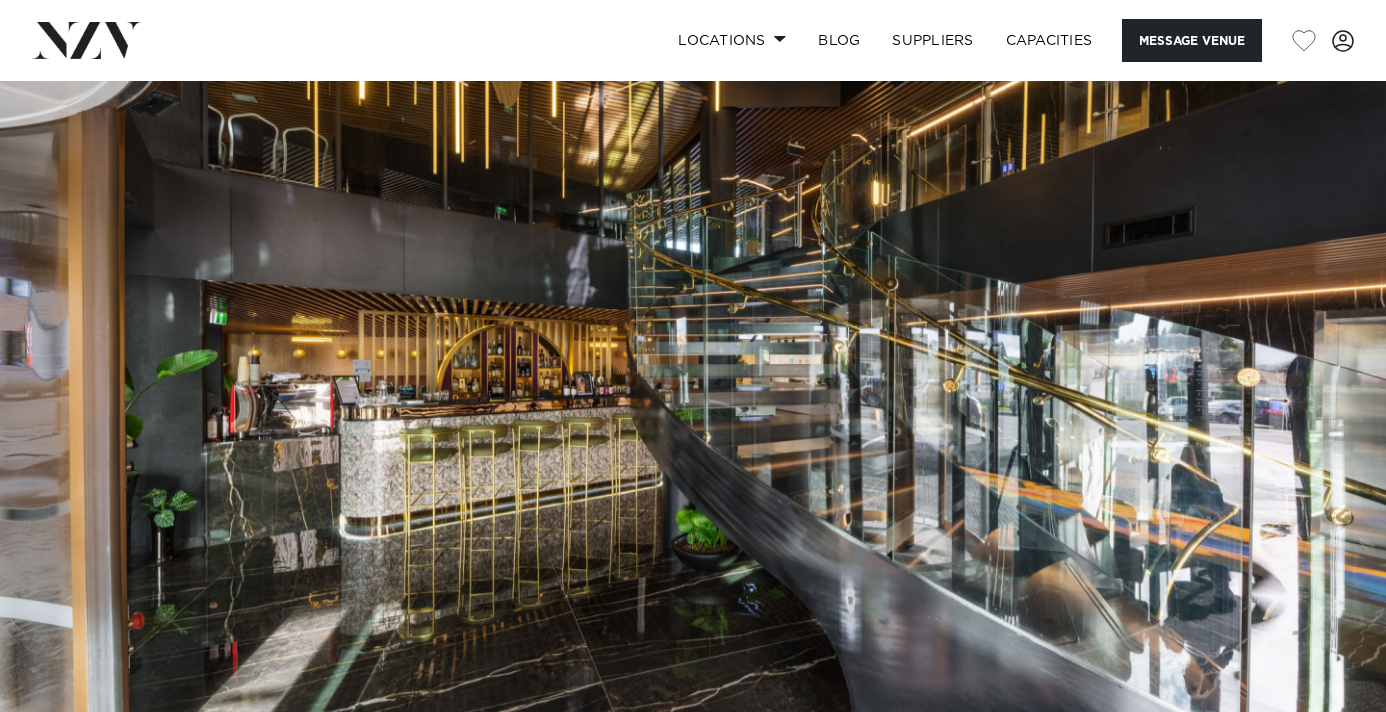 scroll, scrollTop: 0, scrollLeft: 0, axis: both 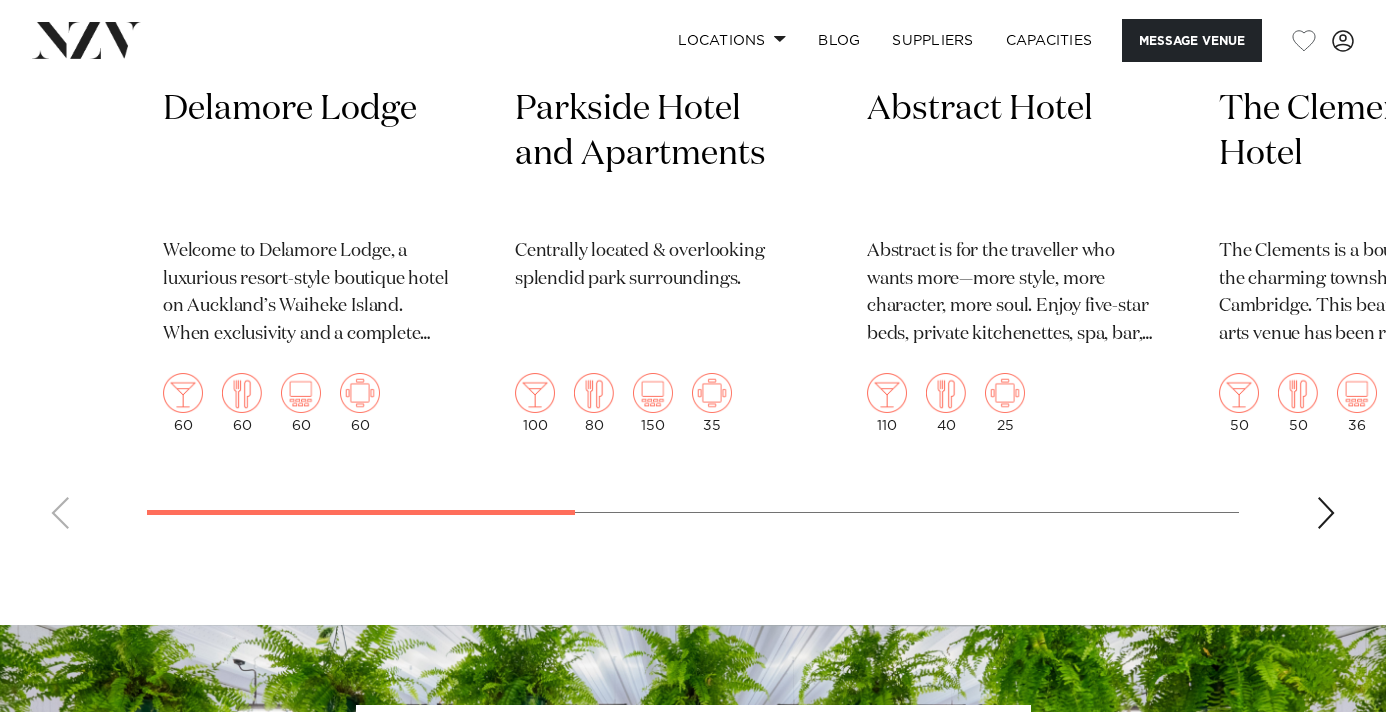 click at bounding box center [1326, 513] 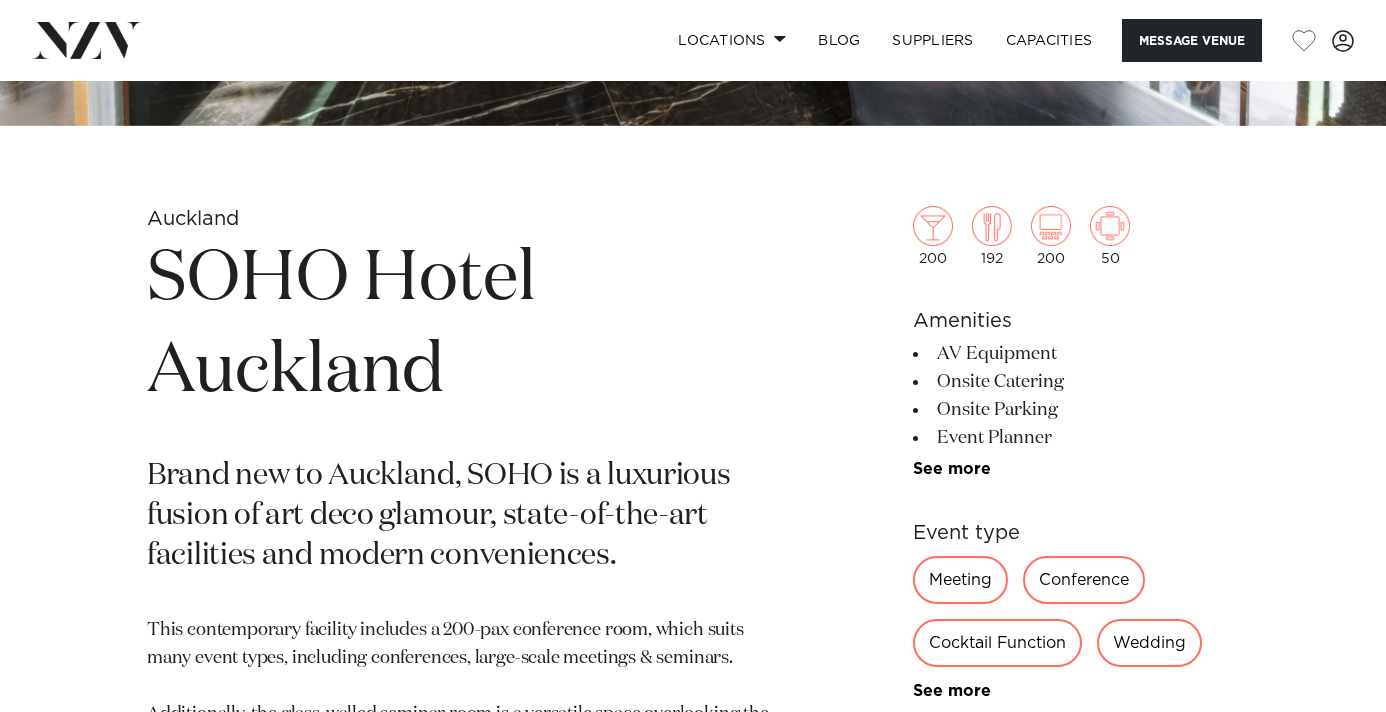 scroll, scrollTop: 0, scrollLeft: 0, axis: both 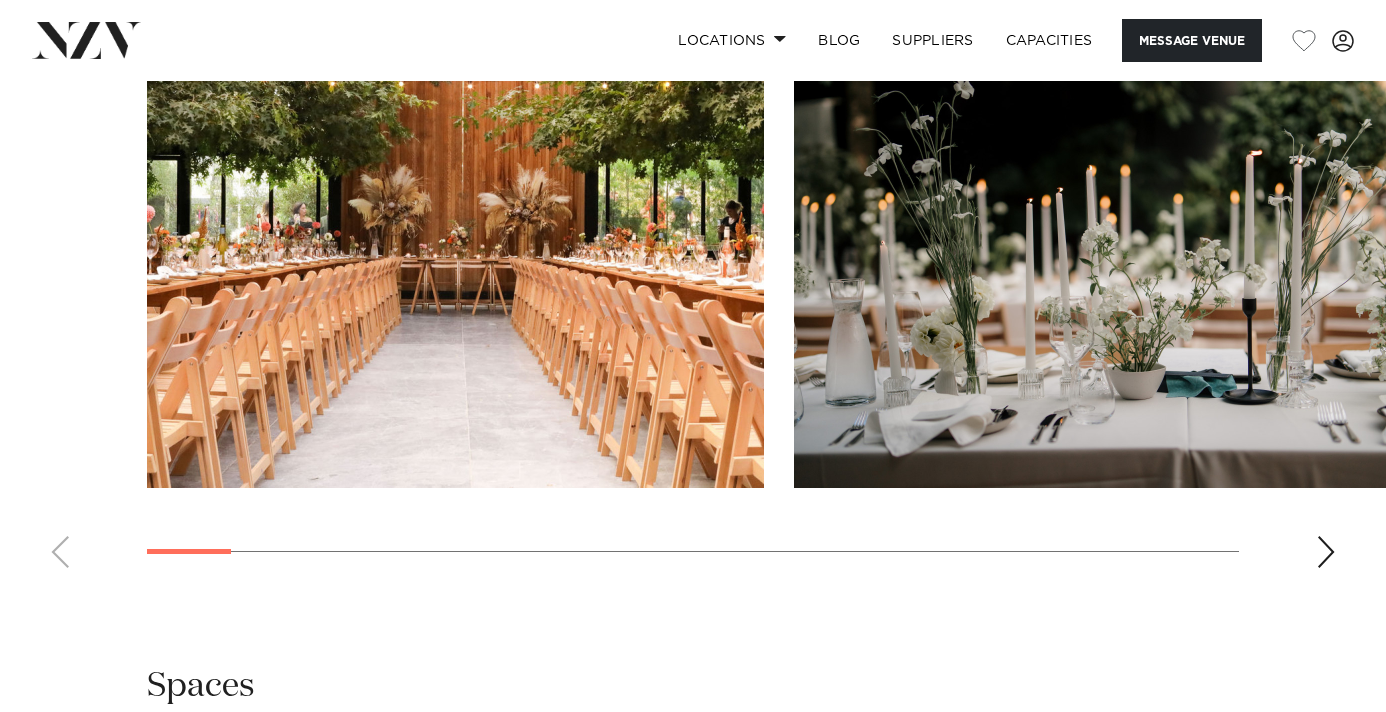click at bounding box center [1326, 552] 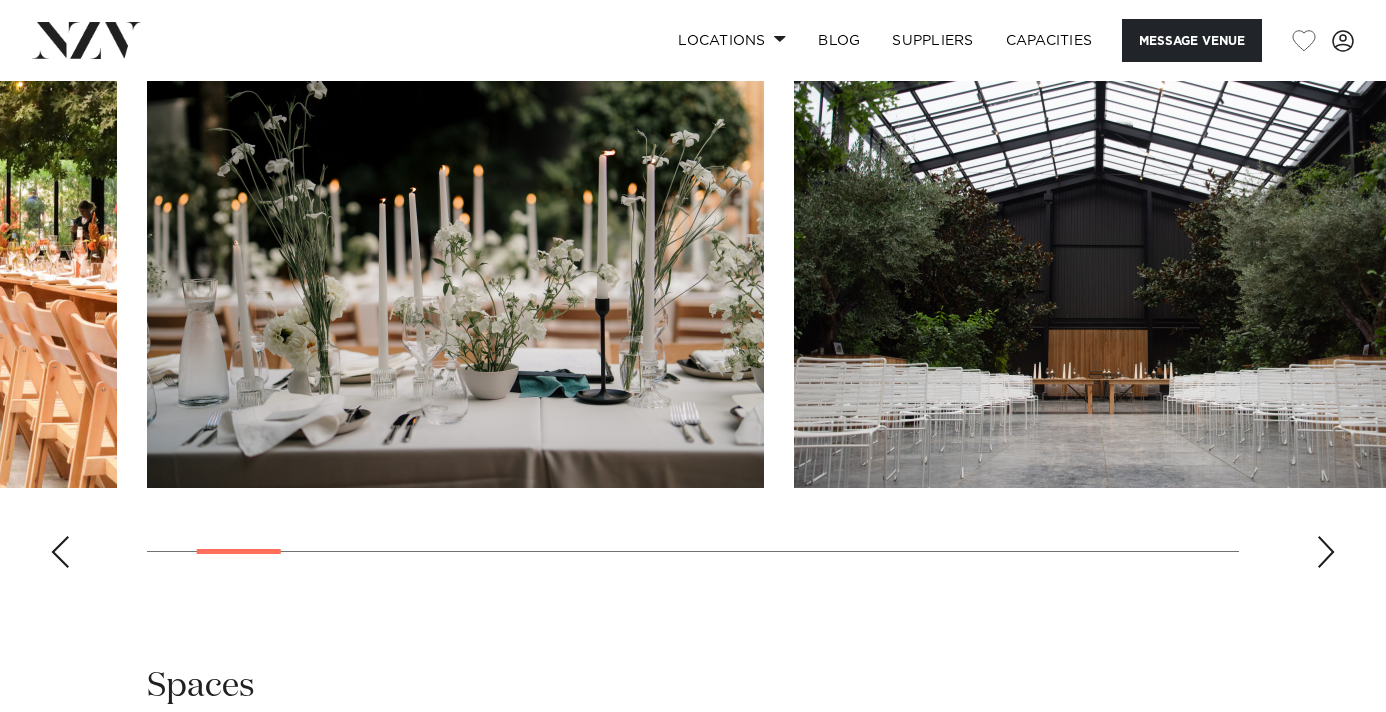 click at bounding box center (1326, 552) 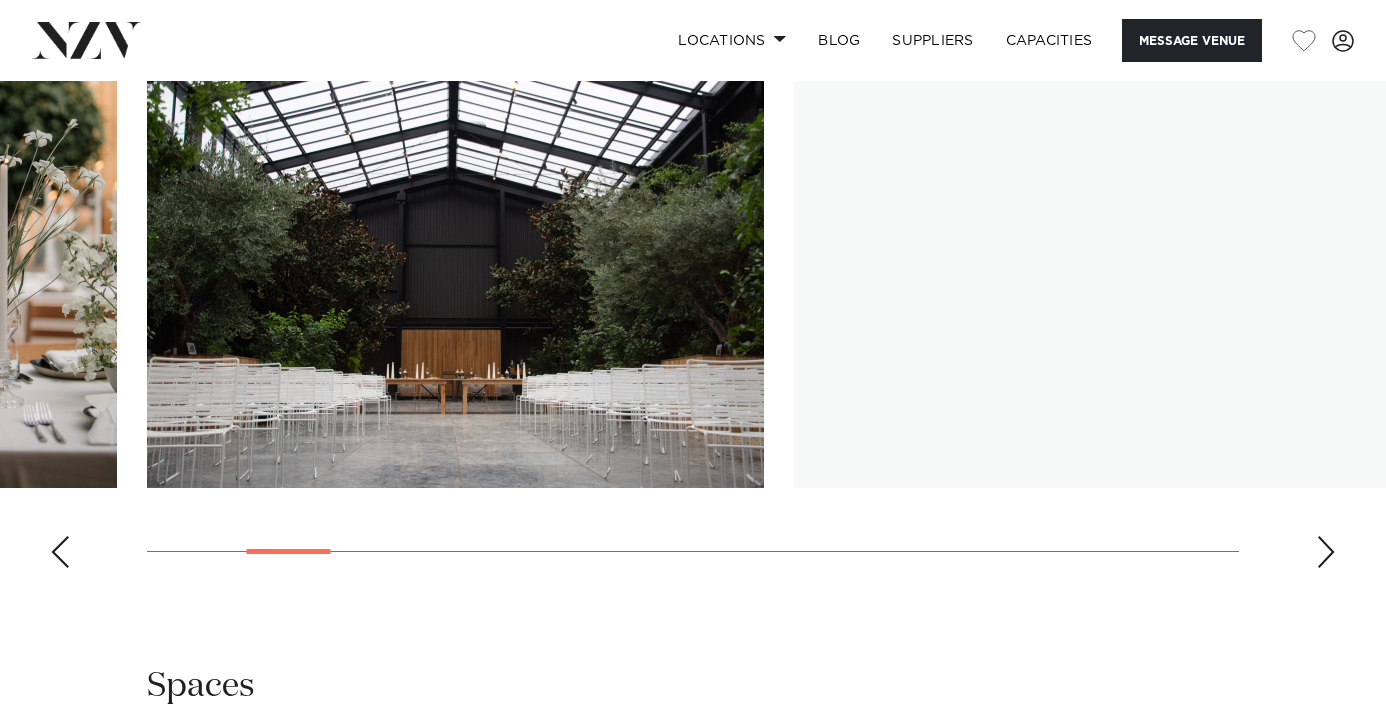 click at bounding box center (1326, 552) 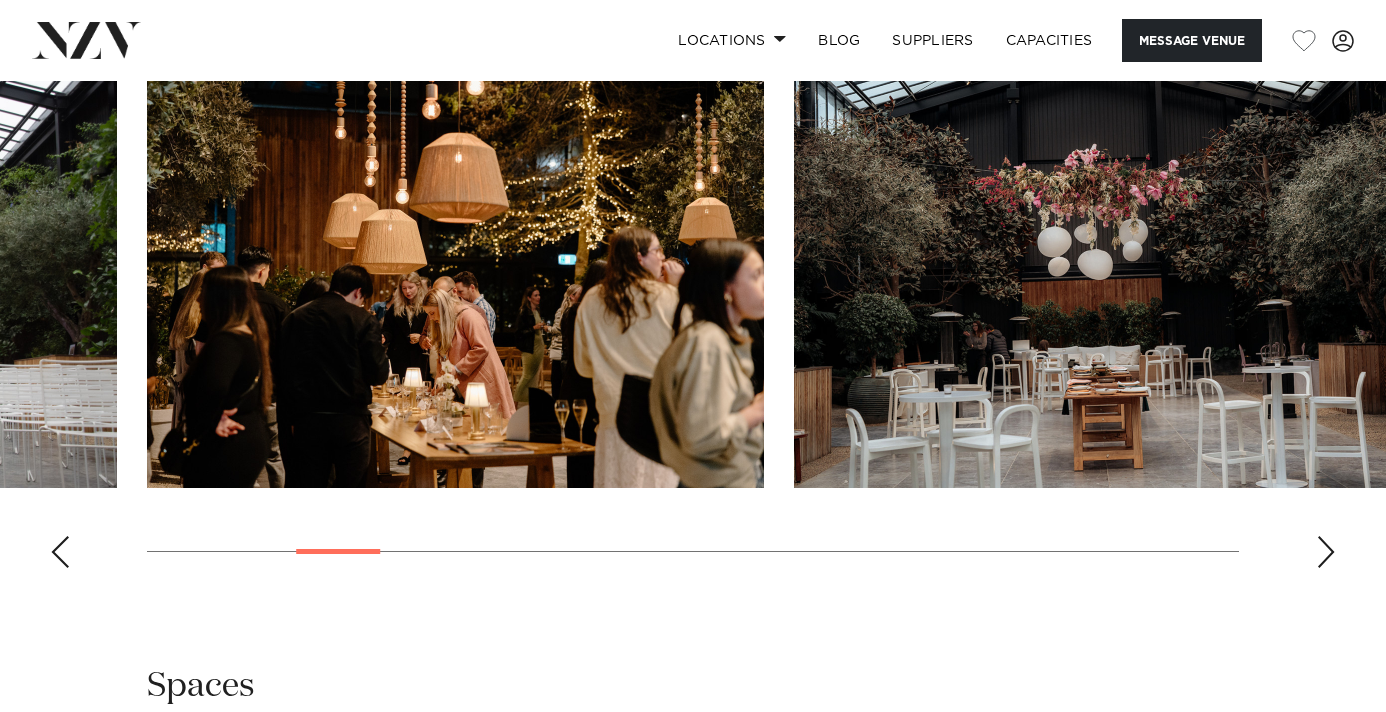 click at bounding box center [1326, 552] 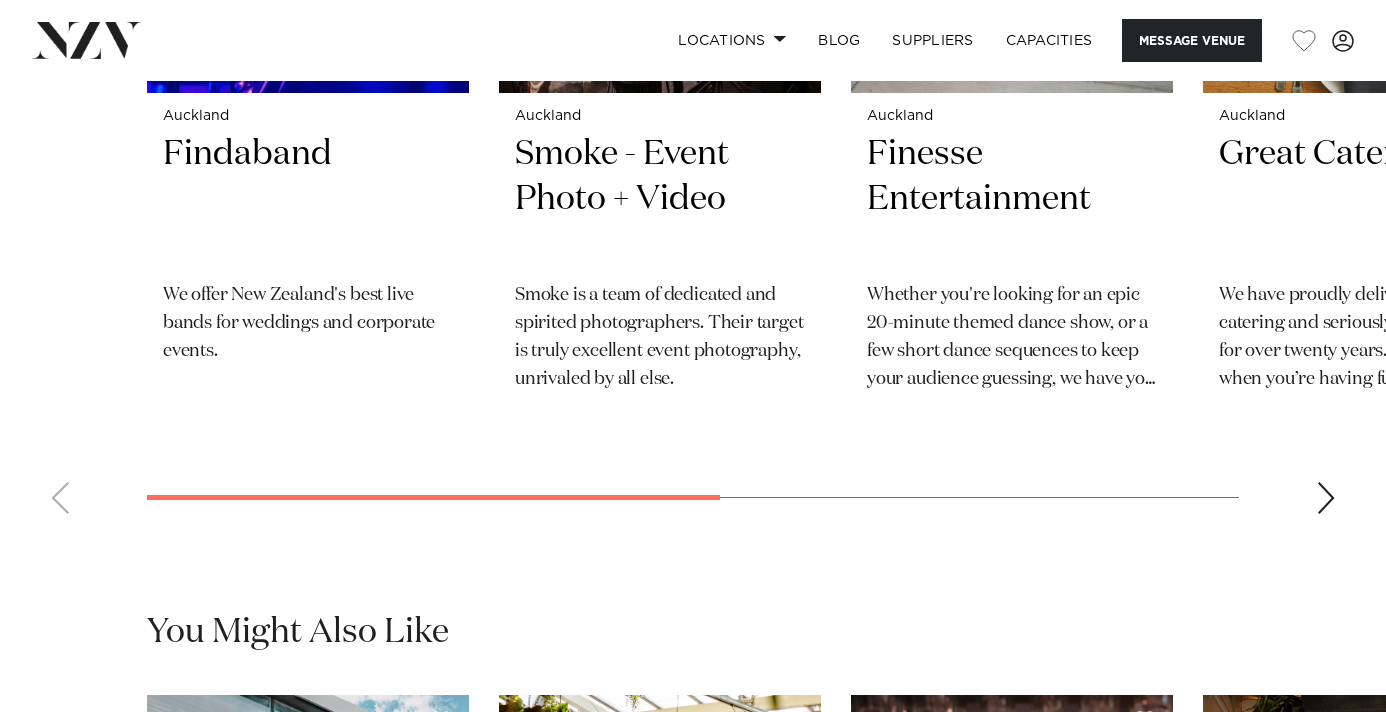 scroll, scrollTop: 3467, scrollLeft: 0, axis: vertical 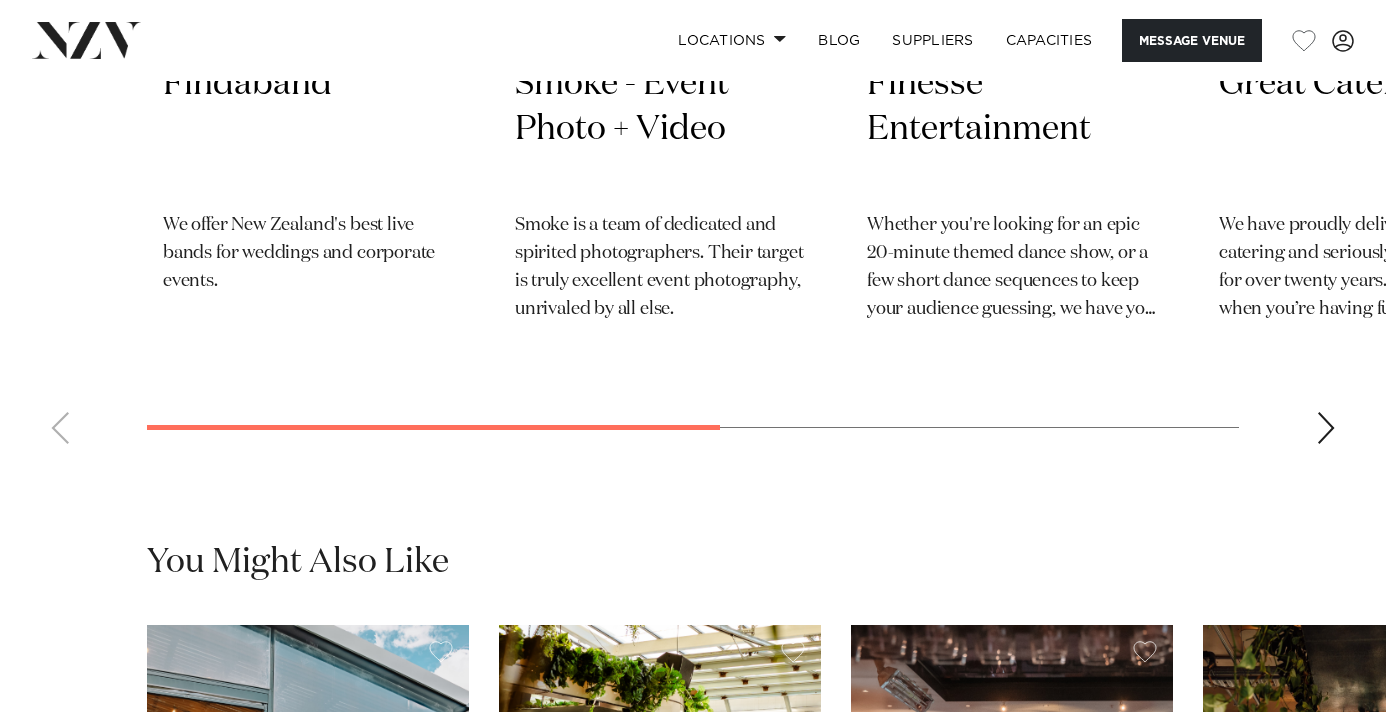 click at bounding box center [1326, 428] 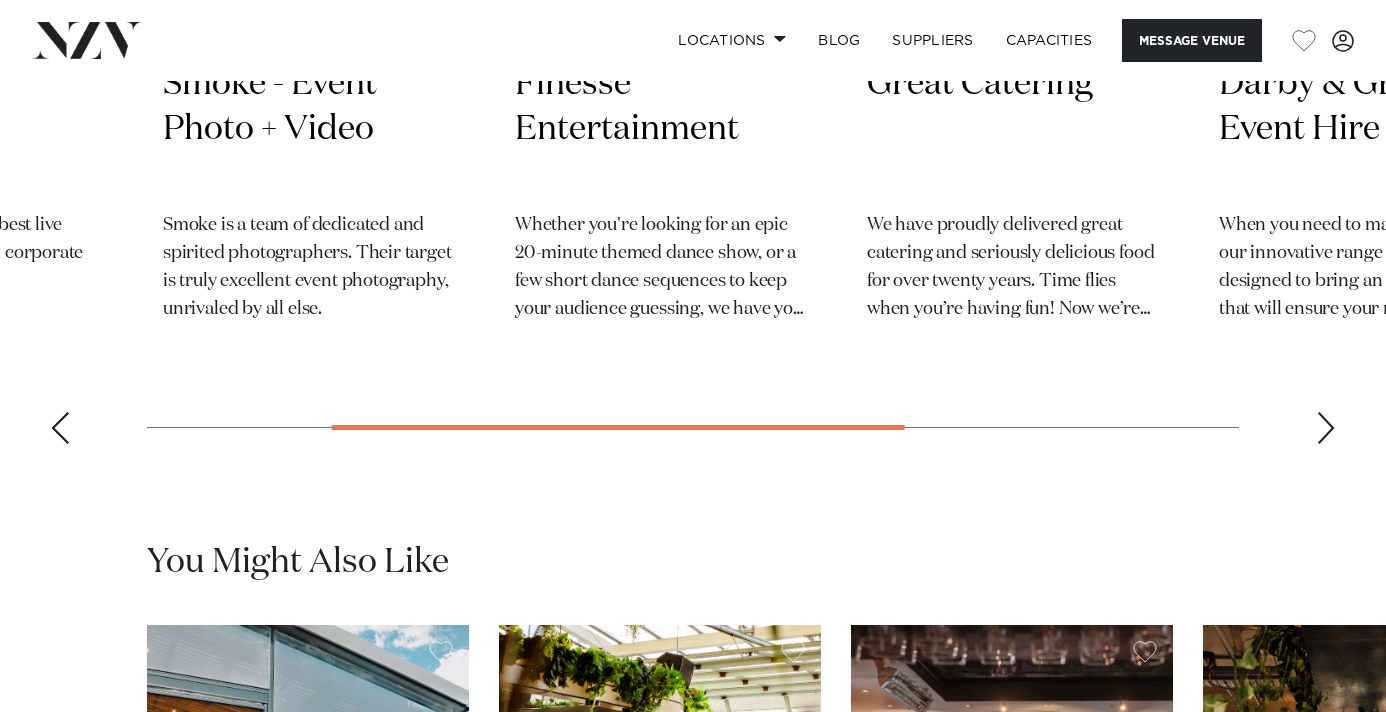 click at bounding box center [1326, 428] 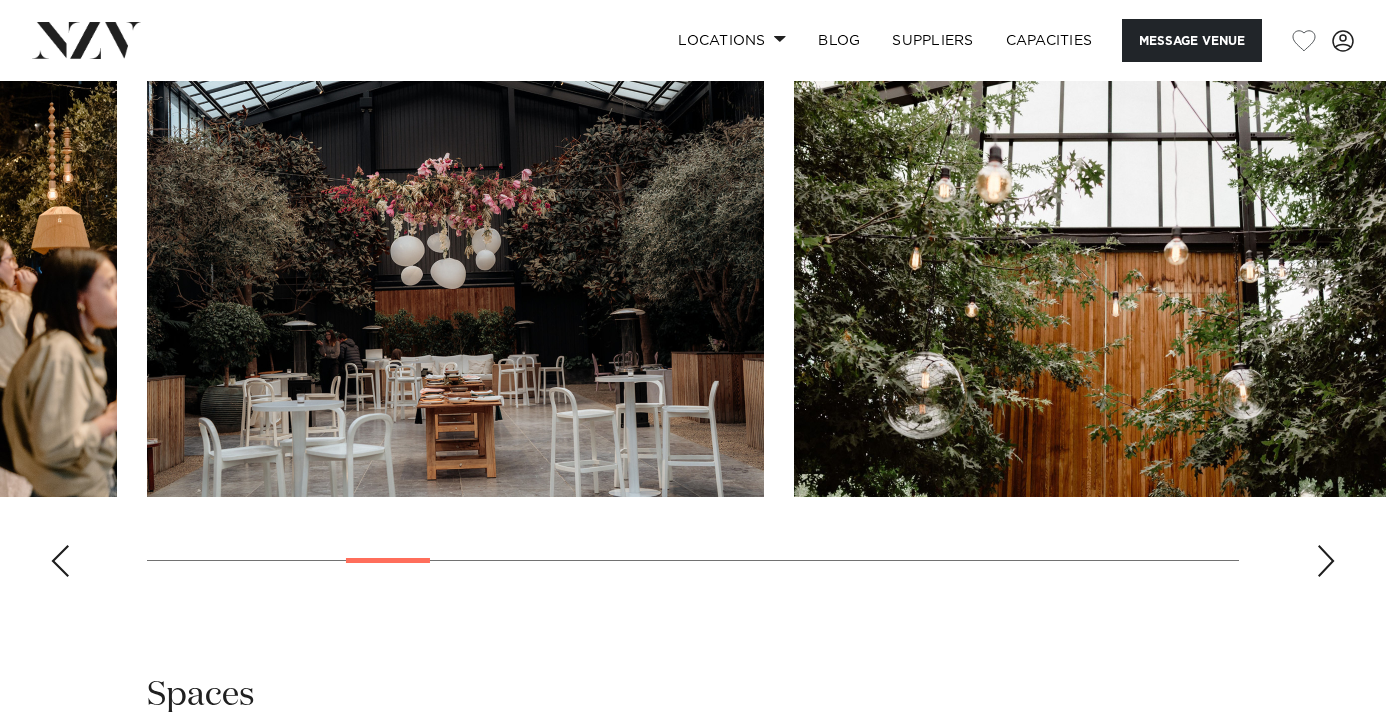 scroll, scrollTop: 1979, scrollLeft: 0, axis: vertical 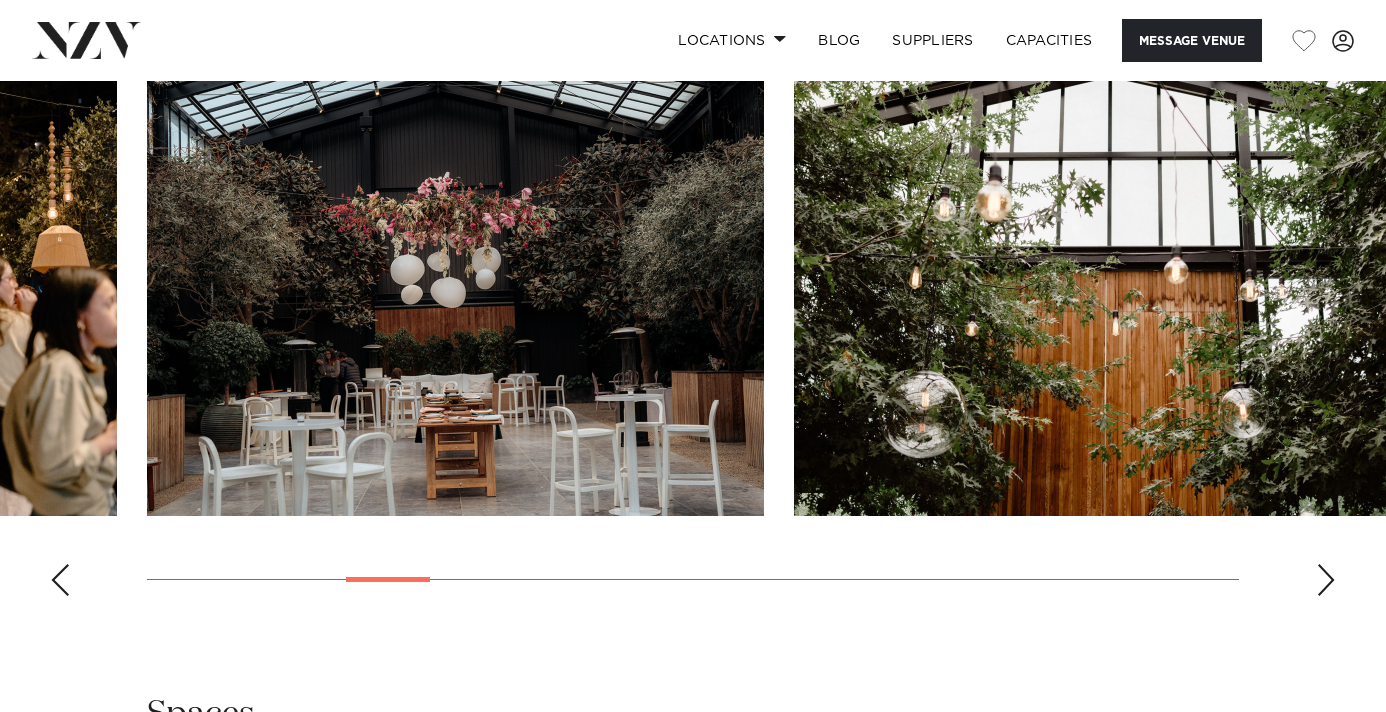 click at bounding box center (1326, 580) 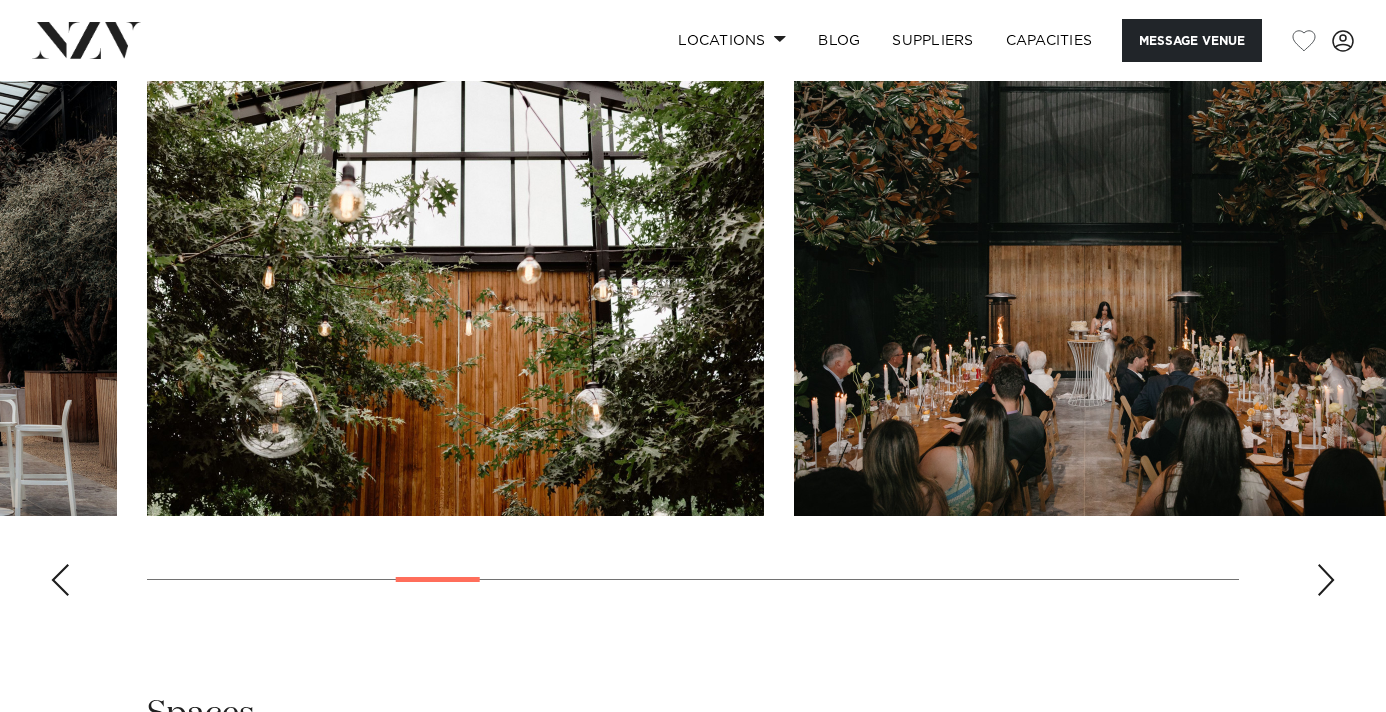 click at bounding box center (1326, 580) 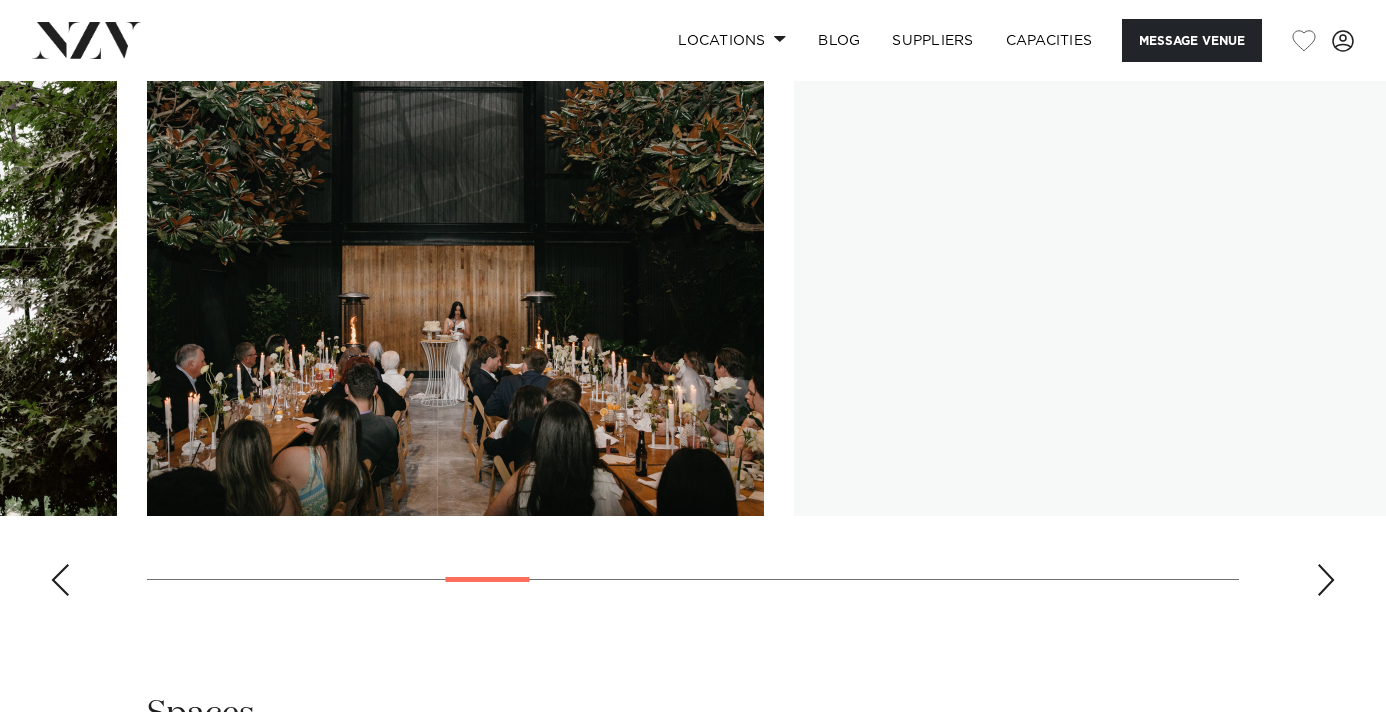 click at bounding box center [1326, 580] 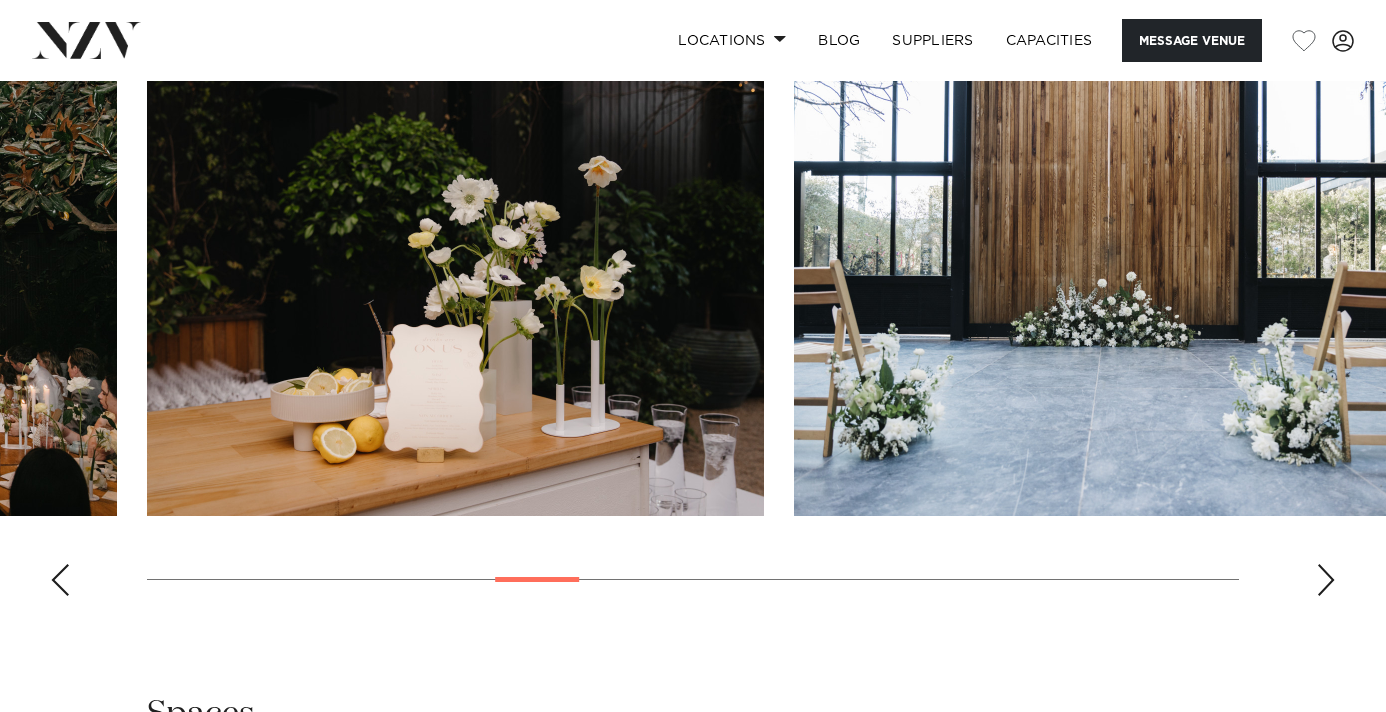 click at bounding box center [1326, 580] 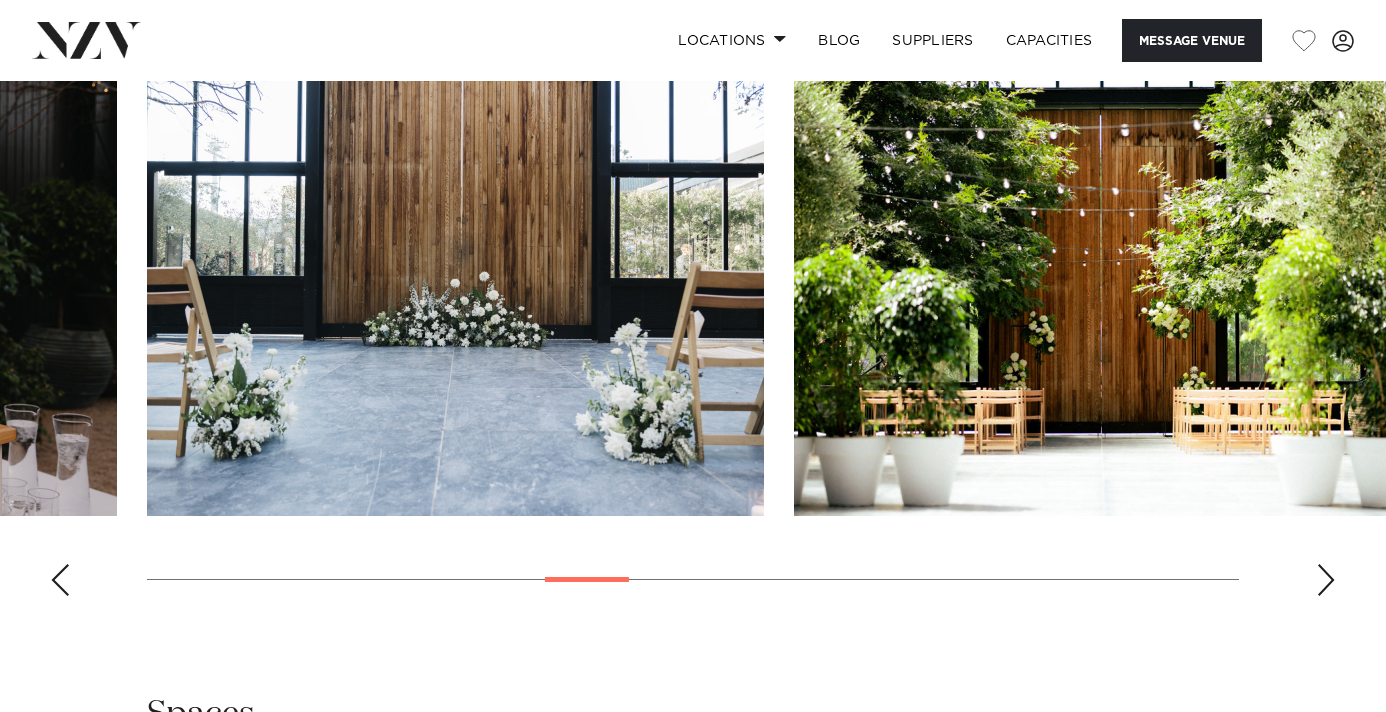 click at bounding box center (1326, 580) 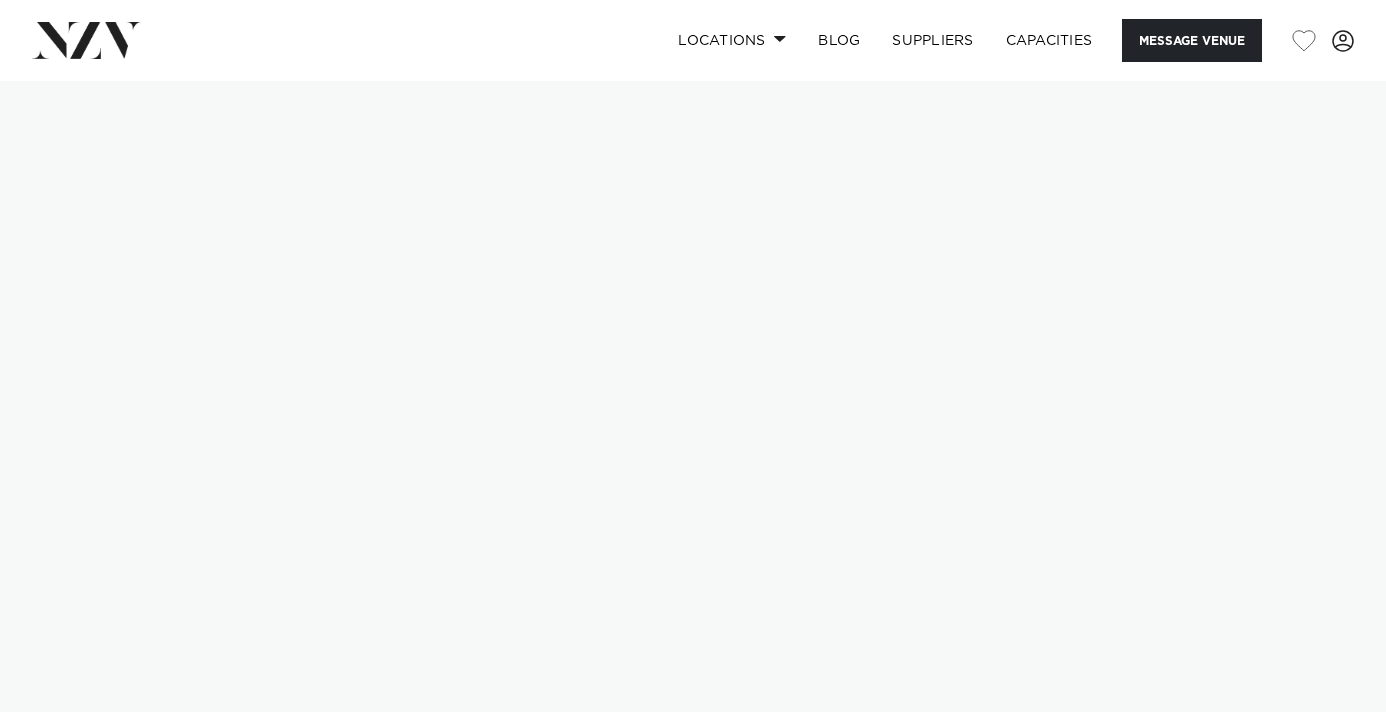 scroll, scrollTop: 0, scrollLeft: 0, axis: both 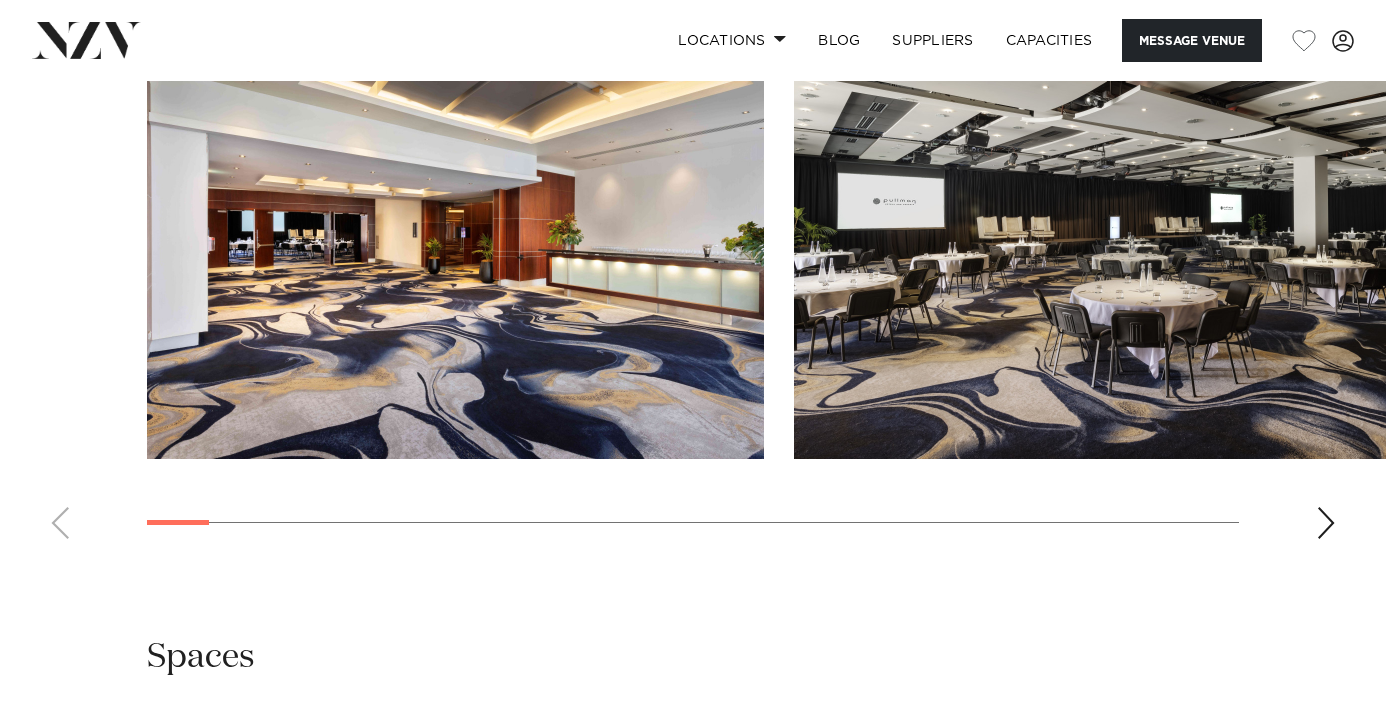 click at bounding box center [1326, 523] 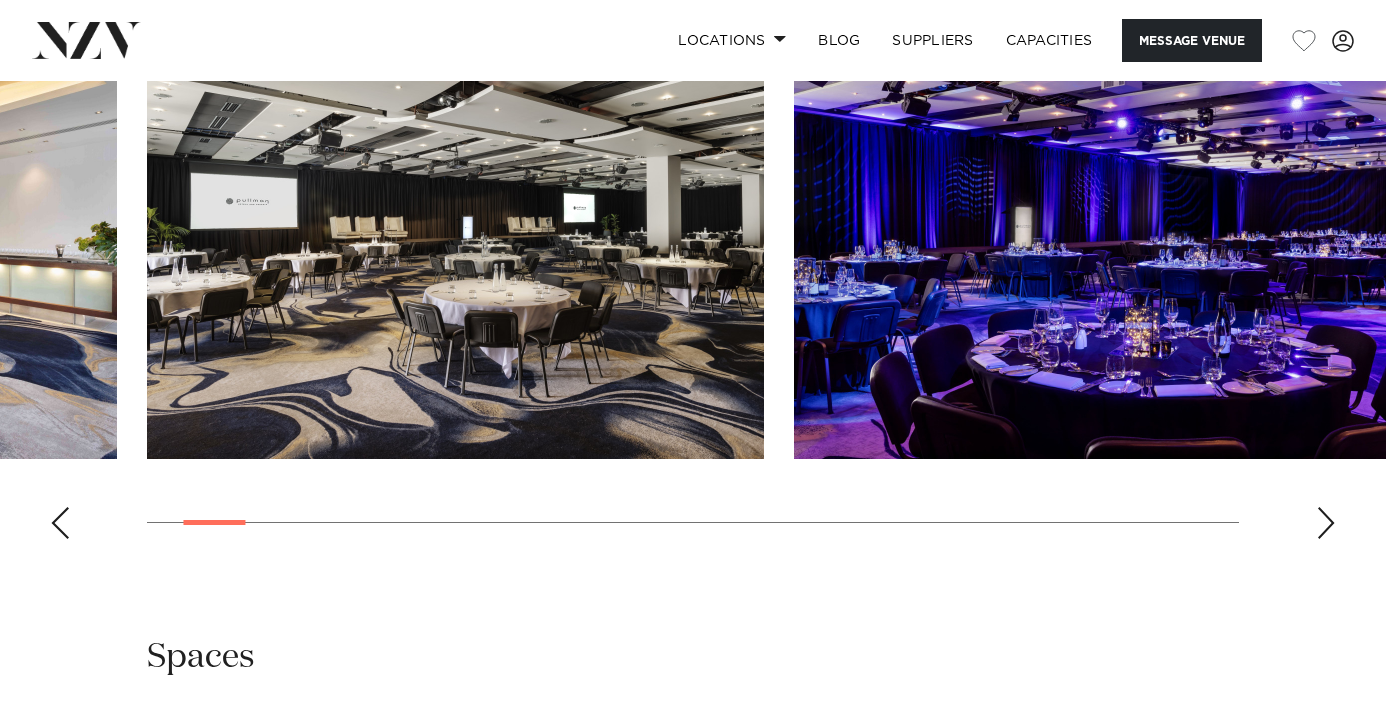 click at bounding box center [1326, 523] 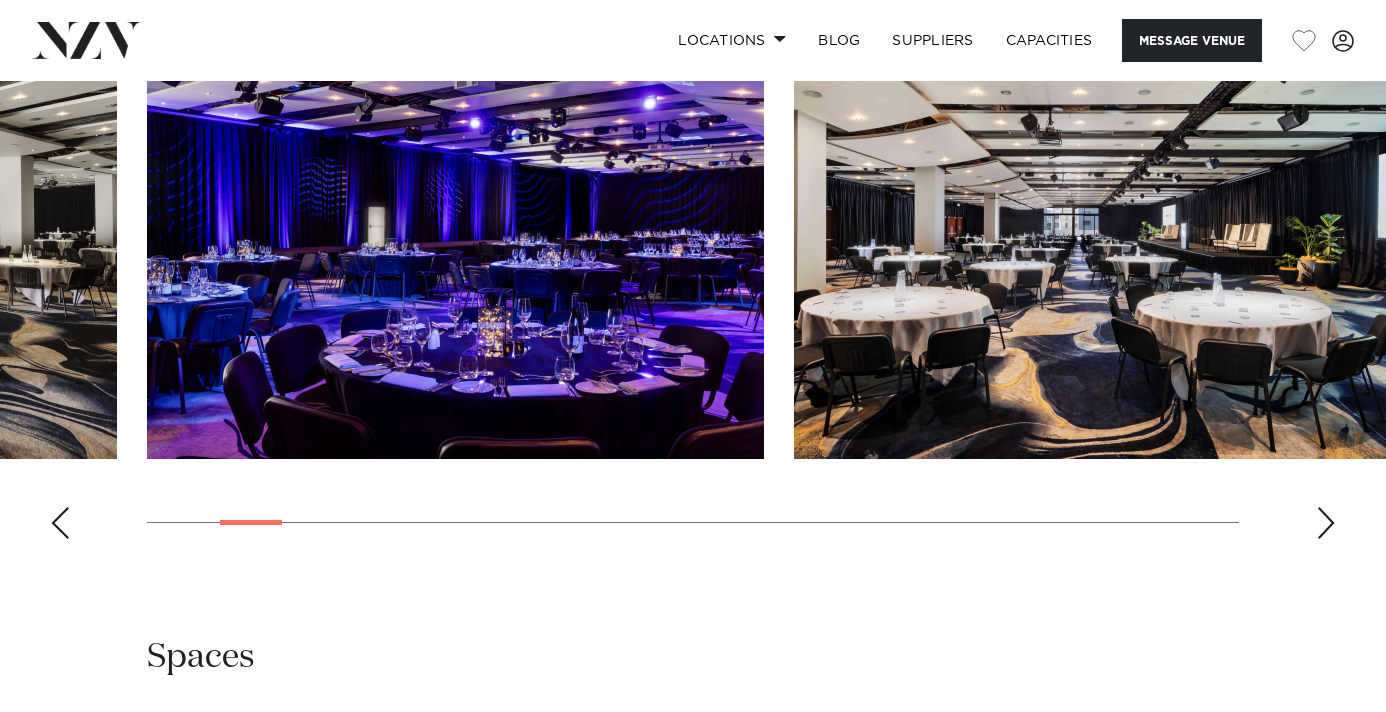 click at bounding box center [1326, 523] 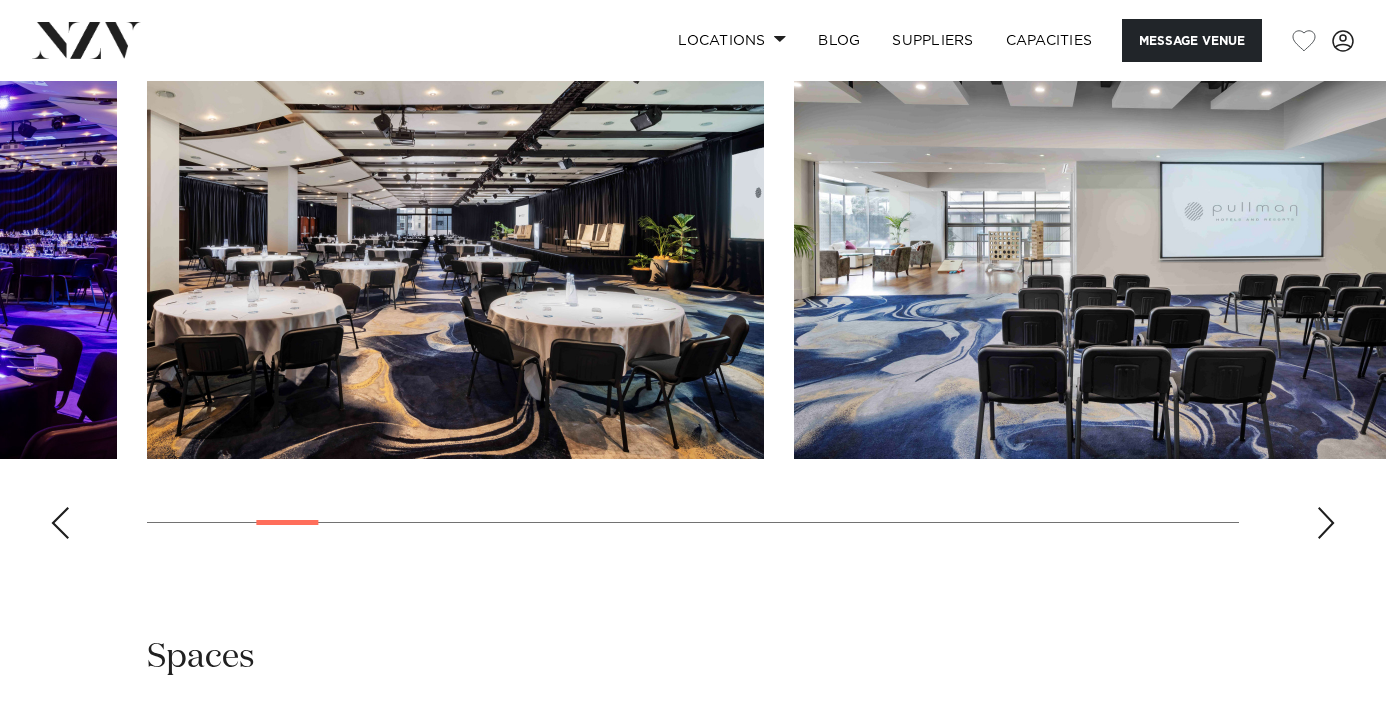 click at bounding box center [1326, 523] 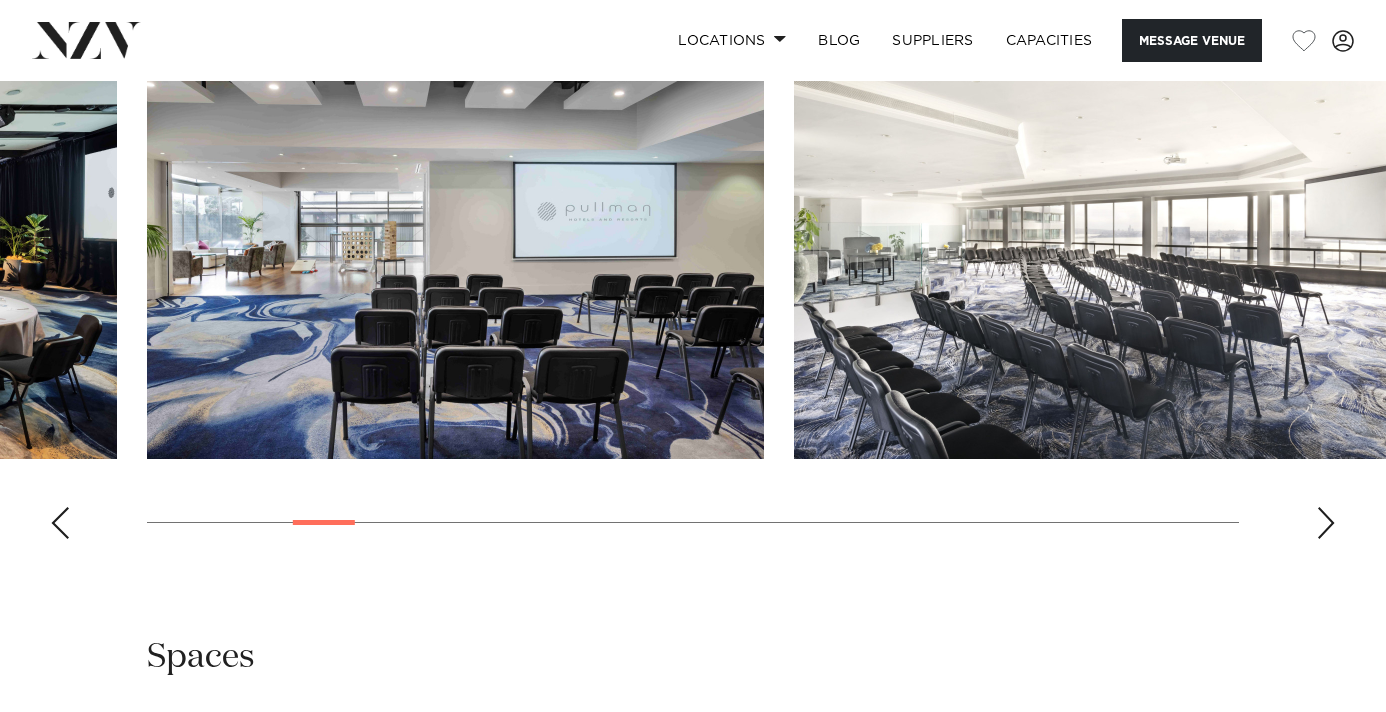 click at bounding box center (1326, 523) 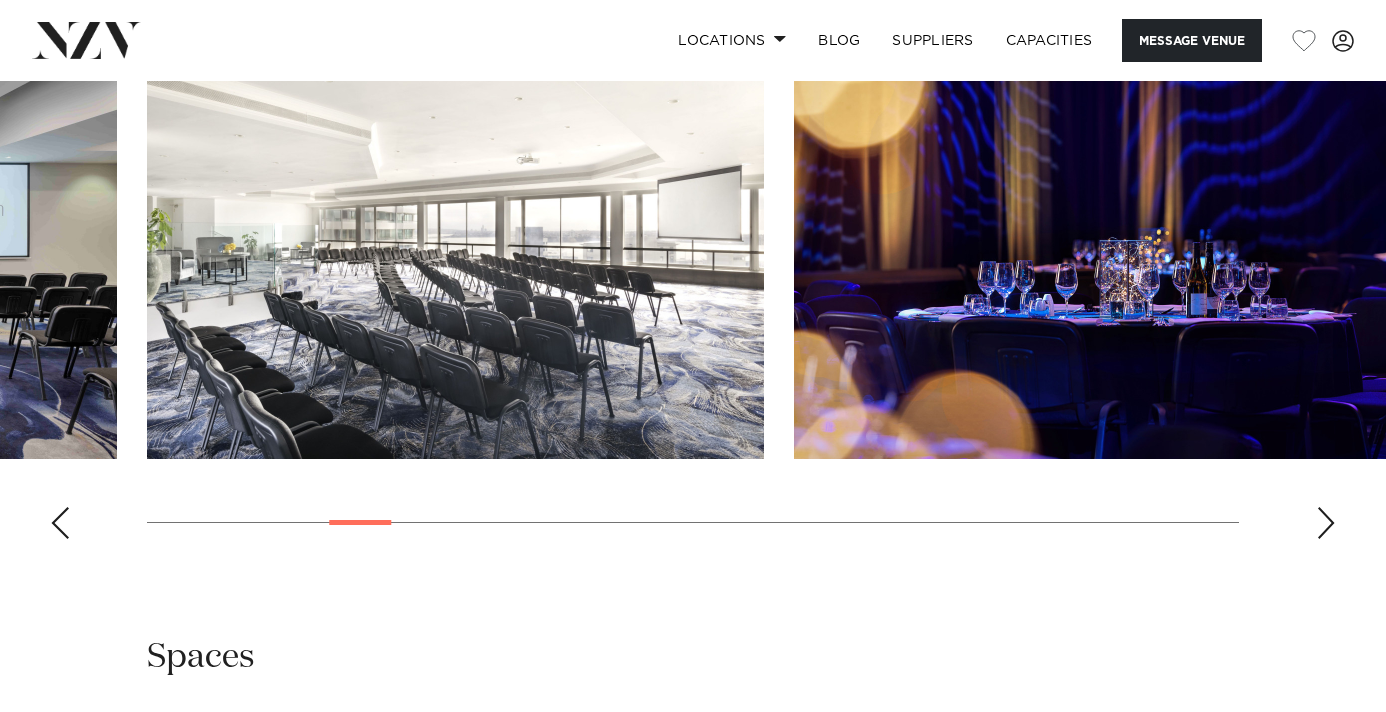 click at bounding box center (1326, 523) 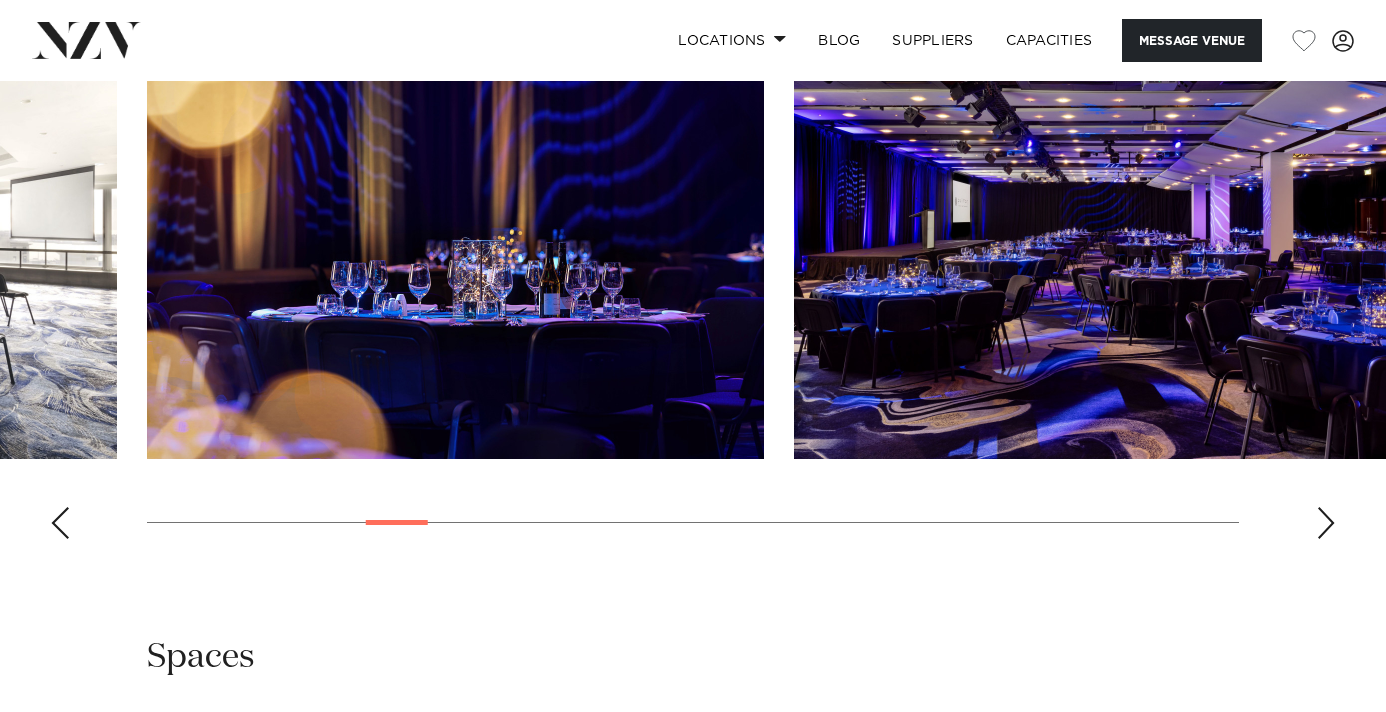 click at bounding box center [693, 280] 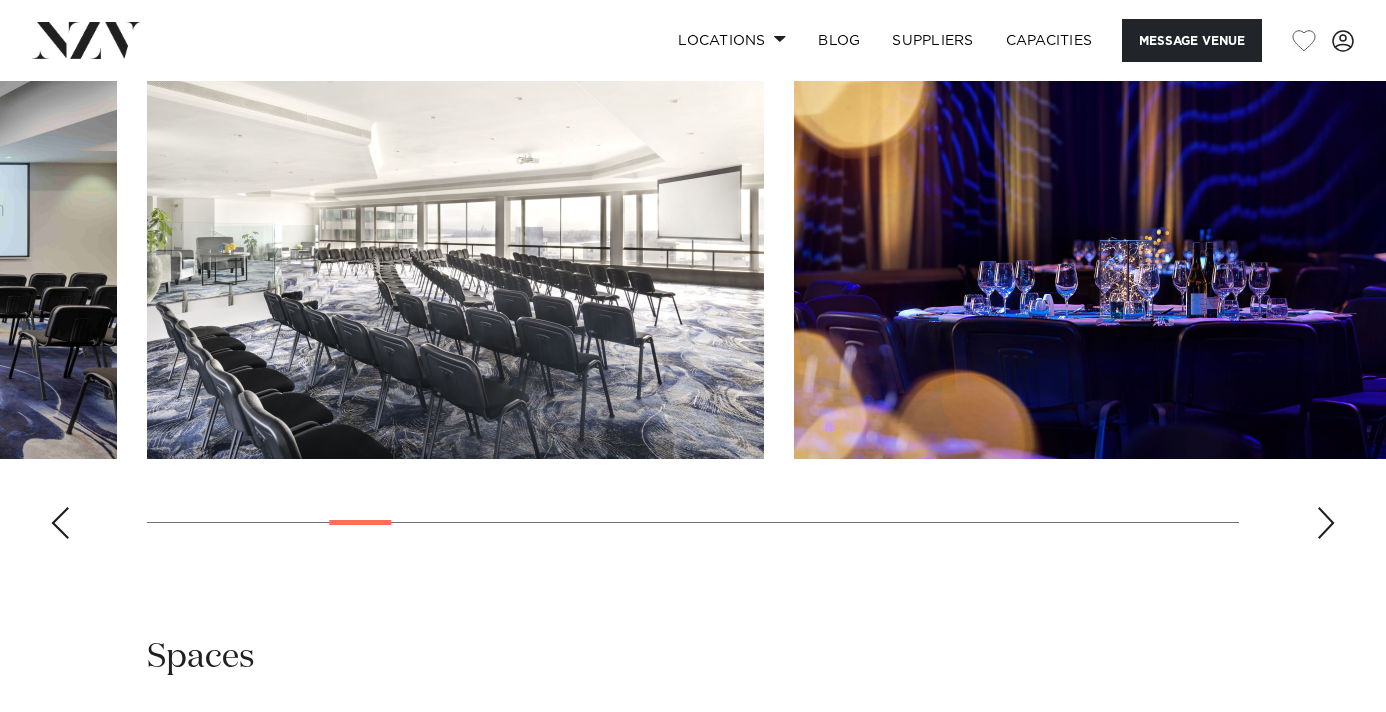 click at bounding box center [693, 280] 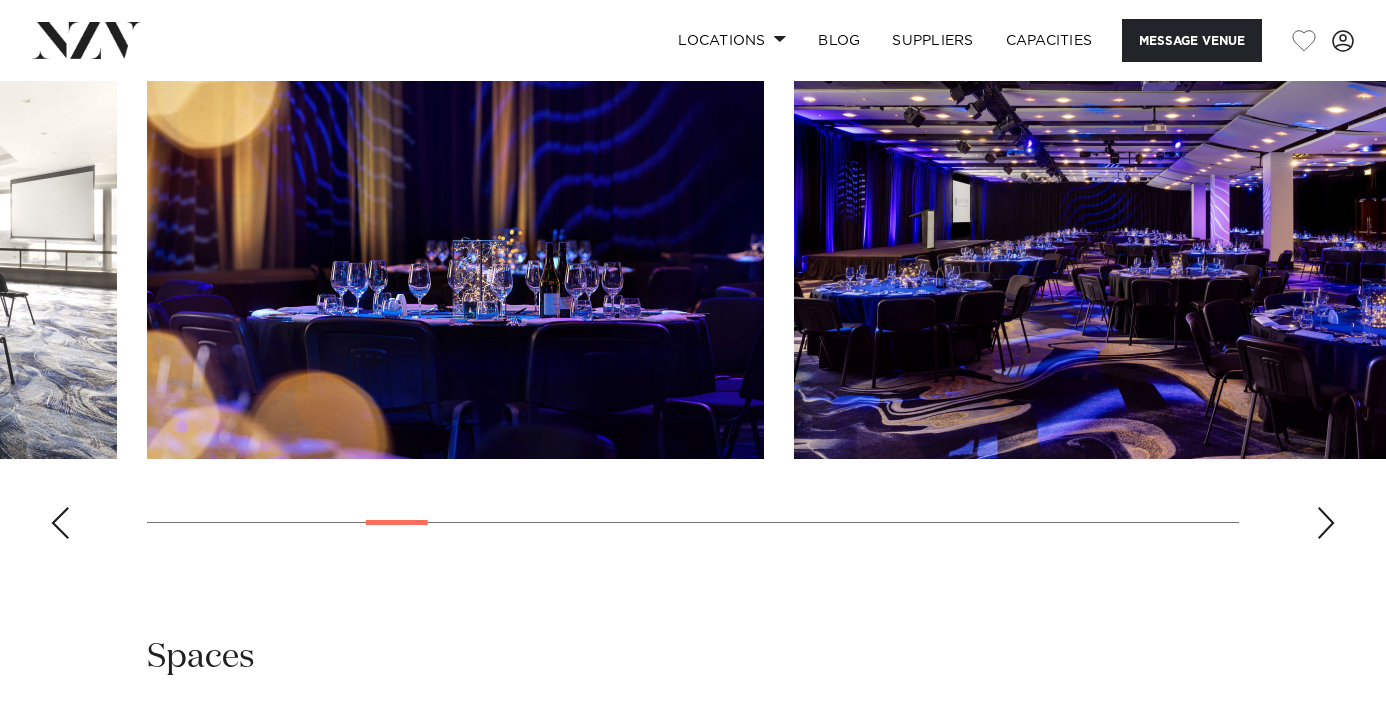 click at bounding box center (1326, 523) 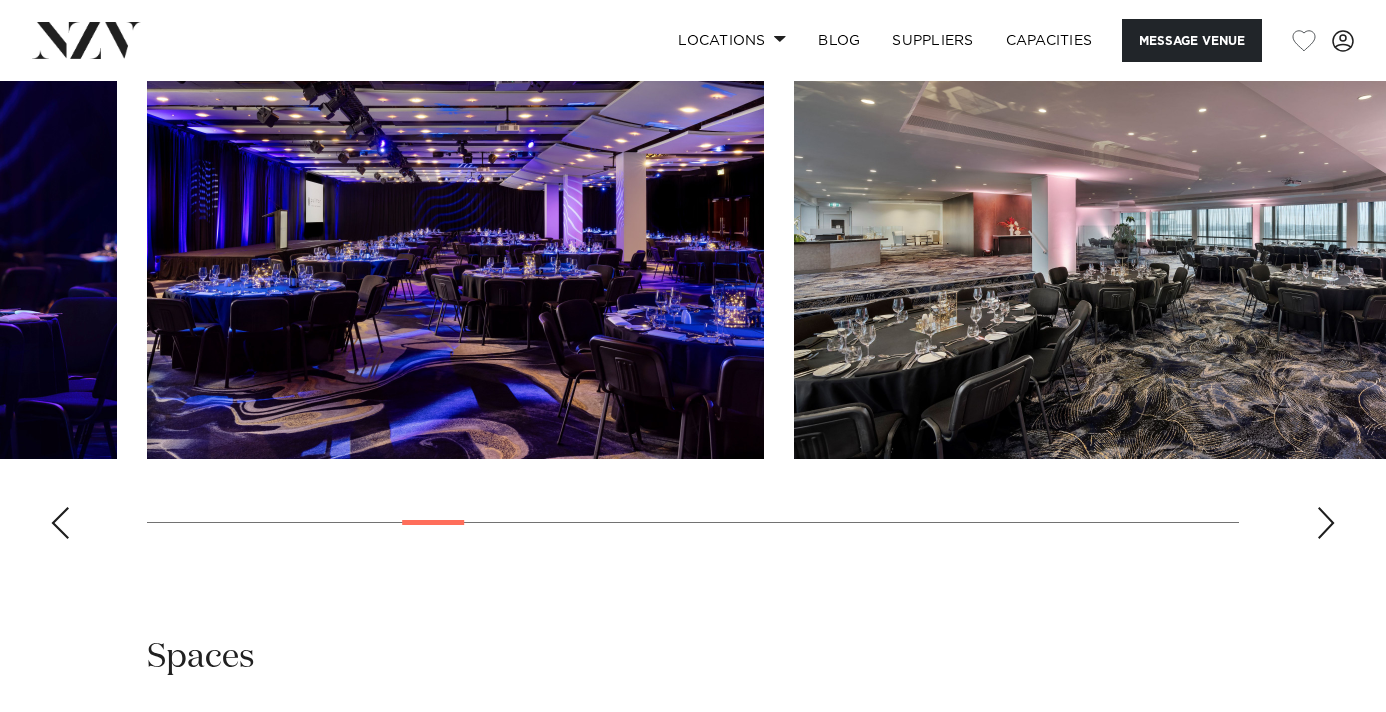click at bounding box center [1326, 523] 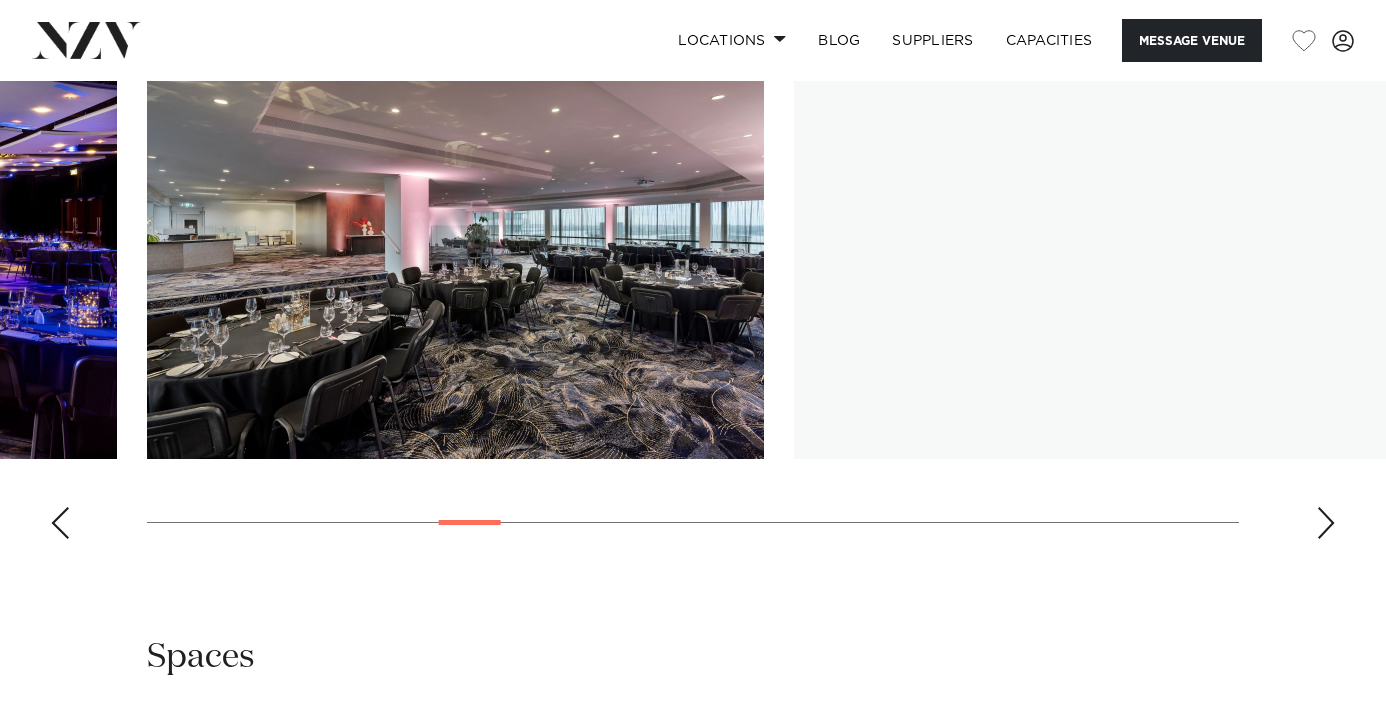 click at bounding box center (1326, 523) 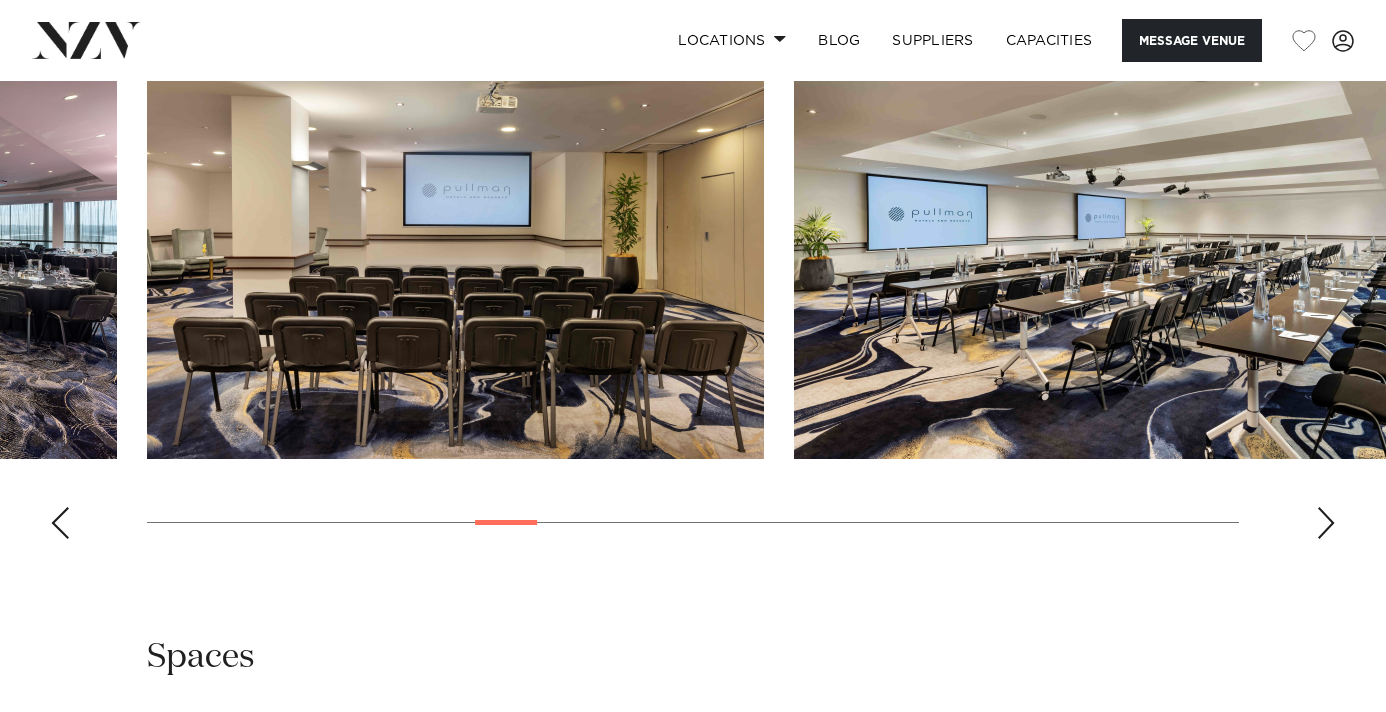 click at bounding box center (1326, 523) 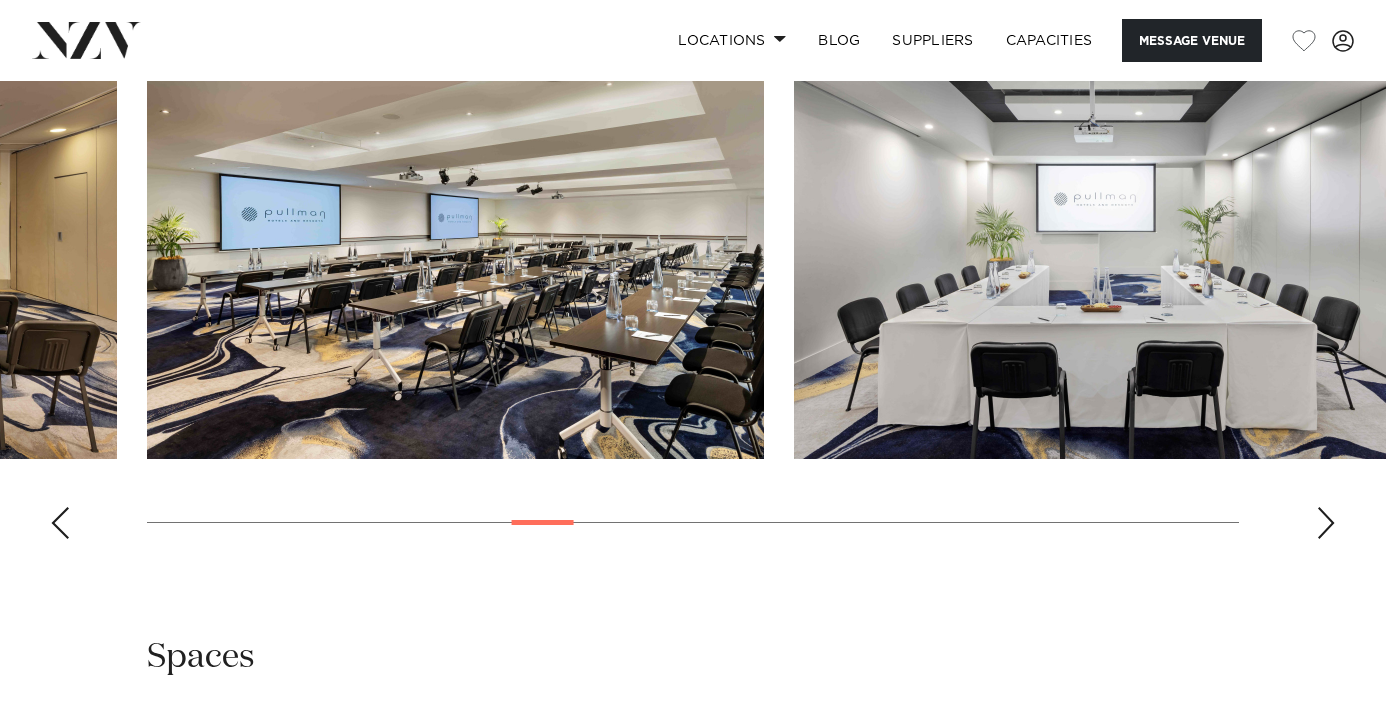 click at bounding box center [1326, 523] 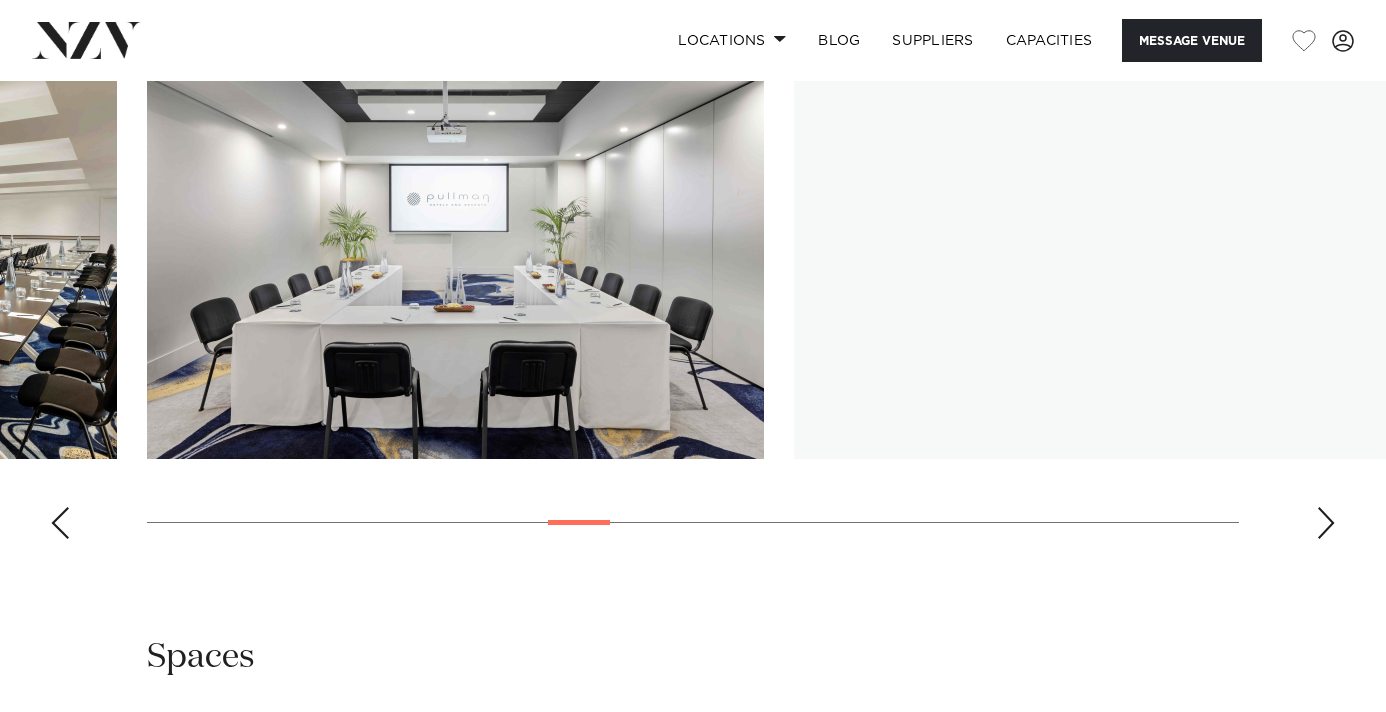 click at bounding box center [1326, 523] 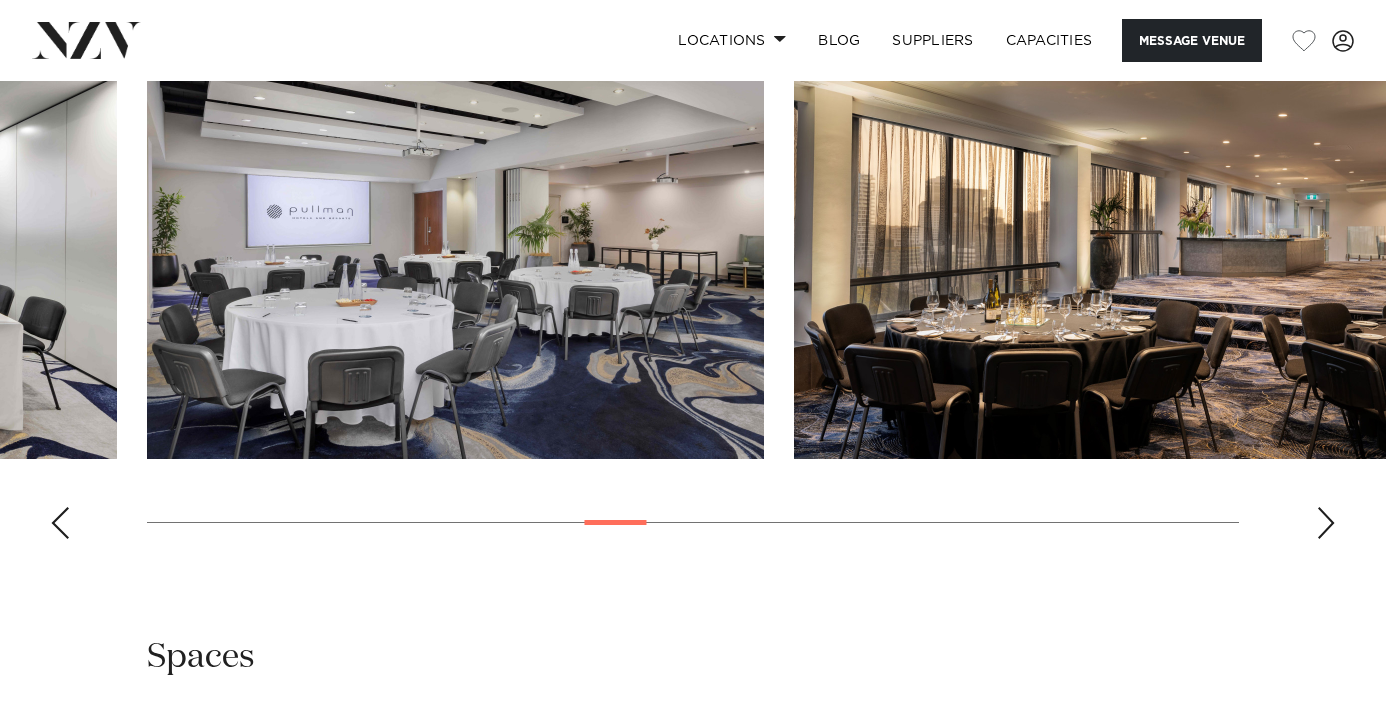 scroll, scrollTop: 2098, scrollLeft: 0, axis: vertical 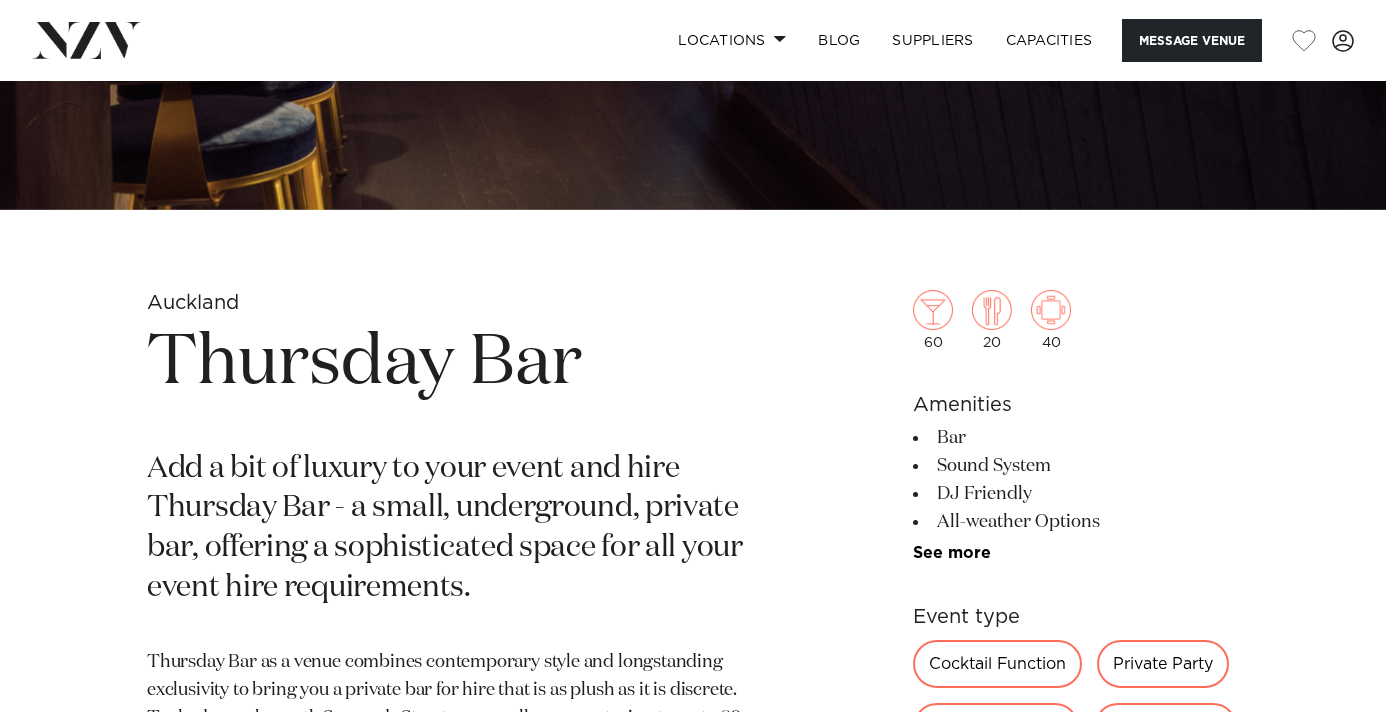 click on "Add a bit of luxury to your event and hire Thursday Bar - a small, underground, private bar, offering a sophisticated space for all your event hire requirements." at bounding box center [459, 530] 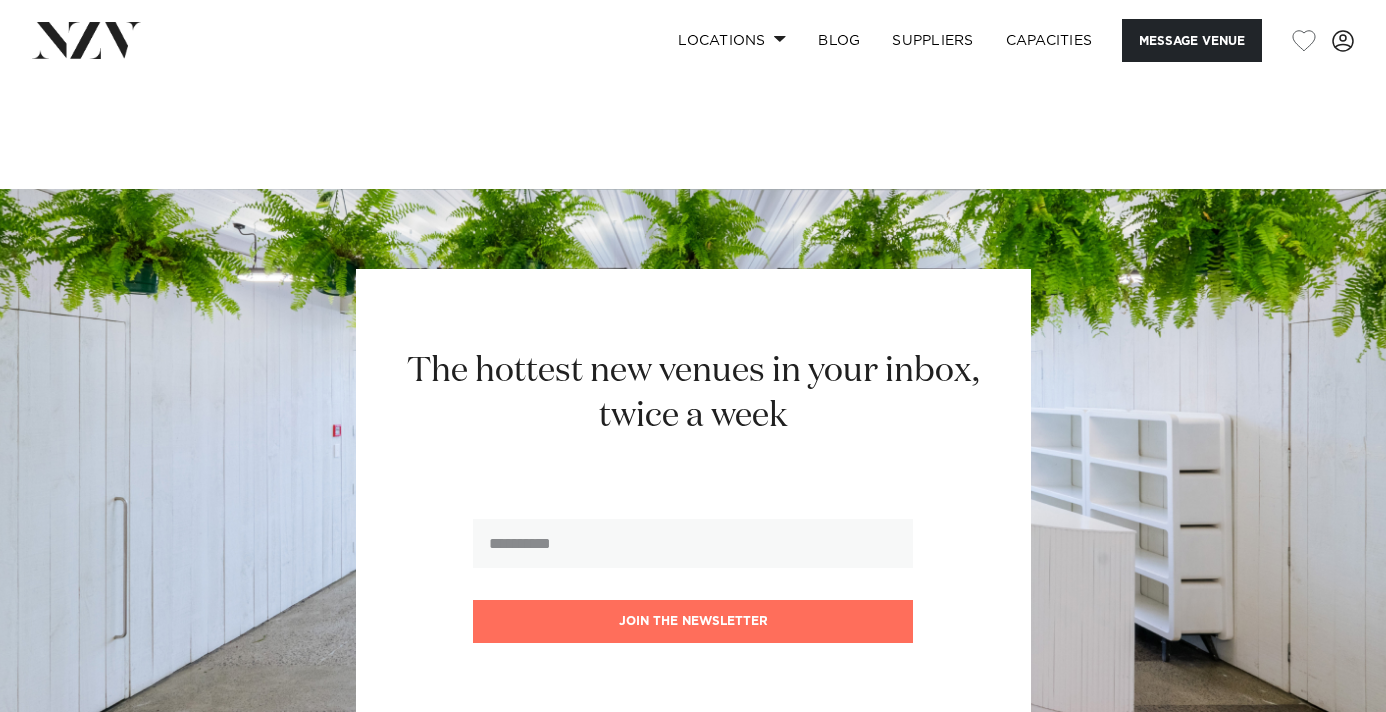 scroll, scrollTop: 2603, scrollLeft: 0, axis: vertical 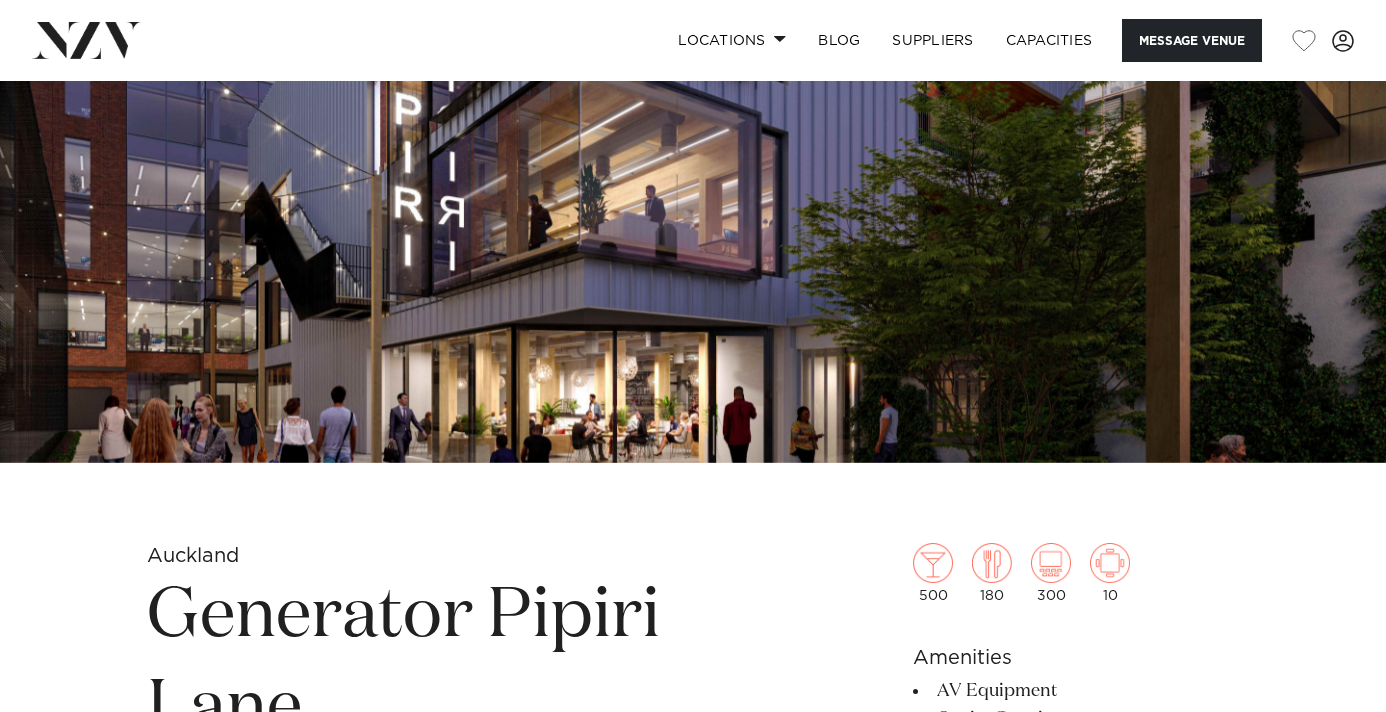 click at bounding box center (693, 138) 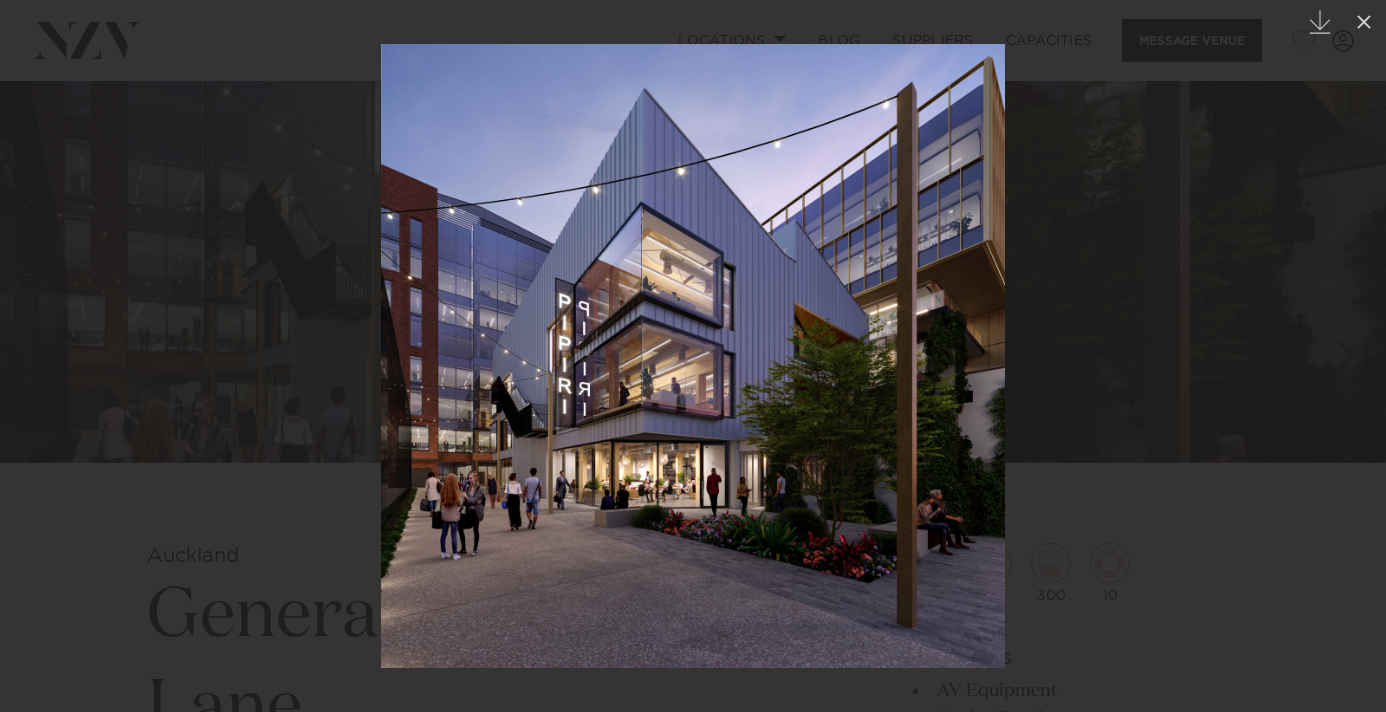 click at bounding box center (693, 356) 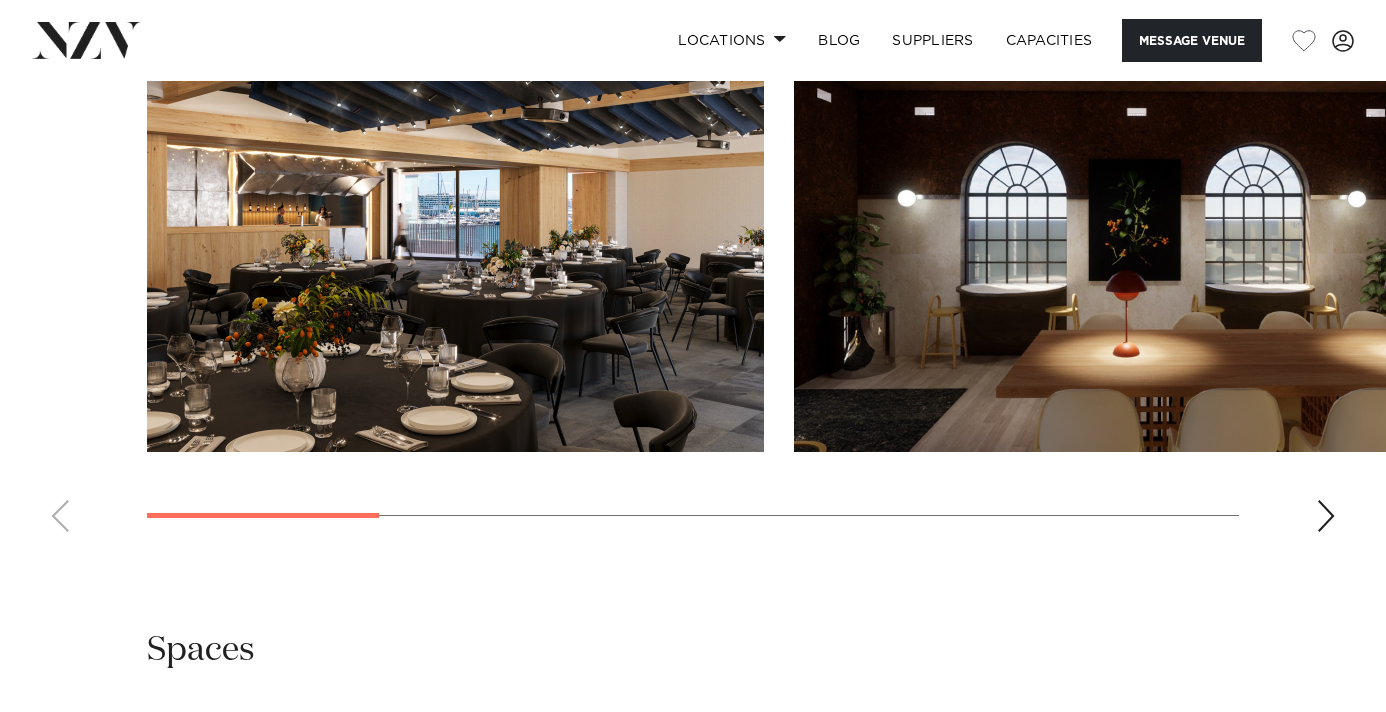 scroll, scrollTop: 1994, scrollLeft: 0, axis: vertical 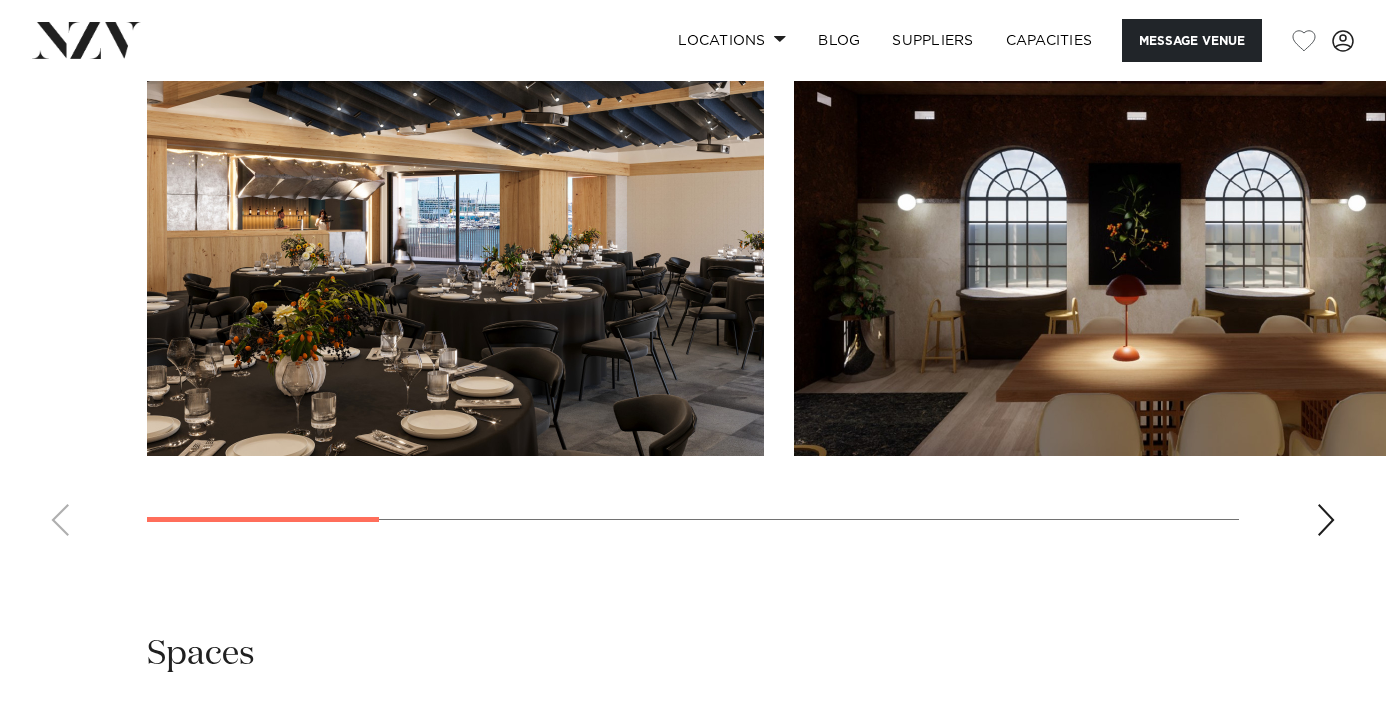 click at bounding box center [693, 277] 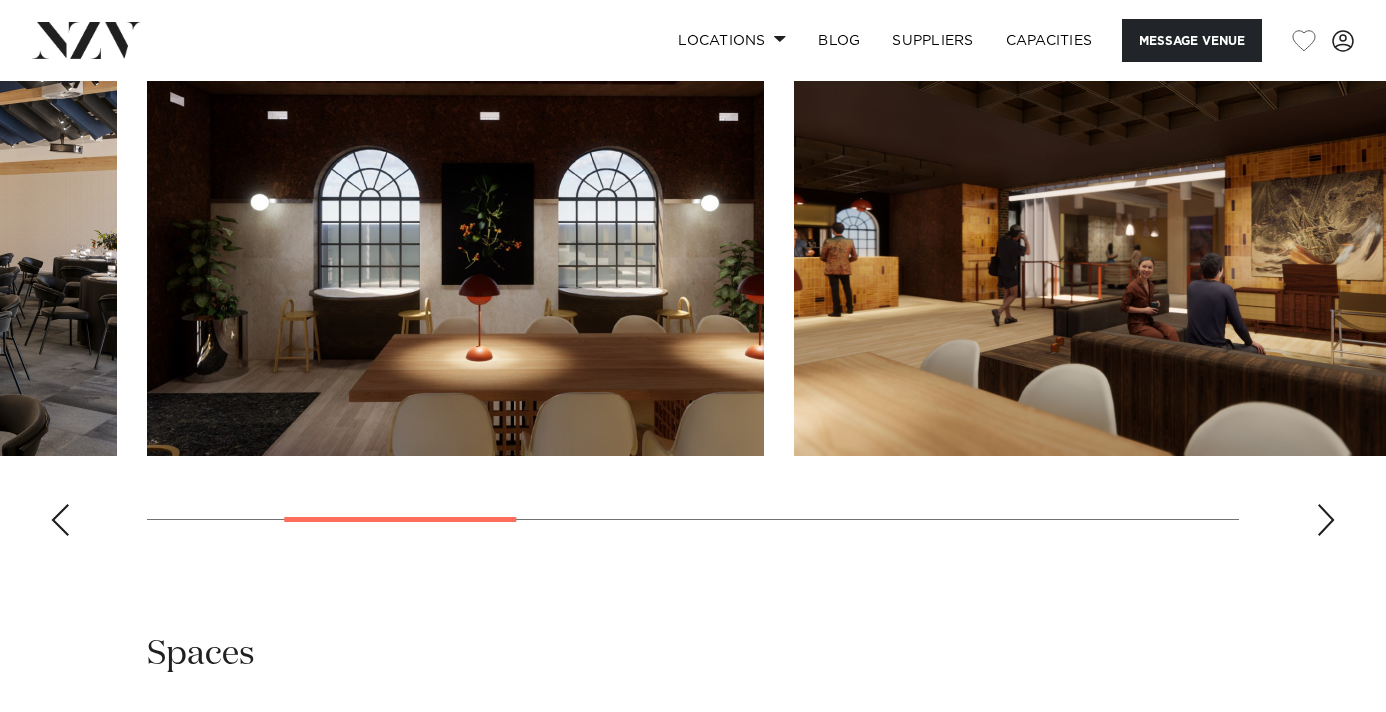 click at bounding box center (1326, 520) 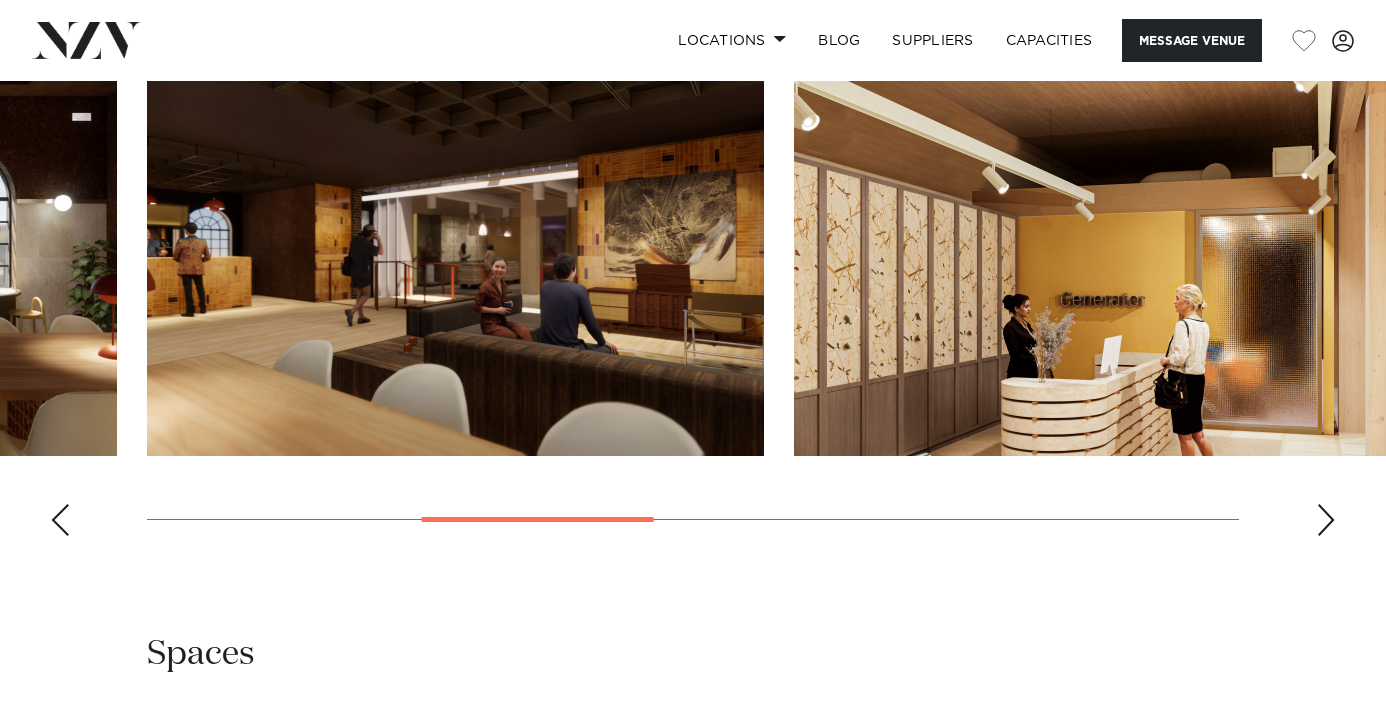 click at bounding box center [1326, 520] 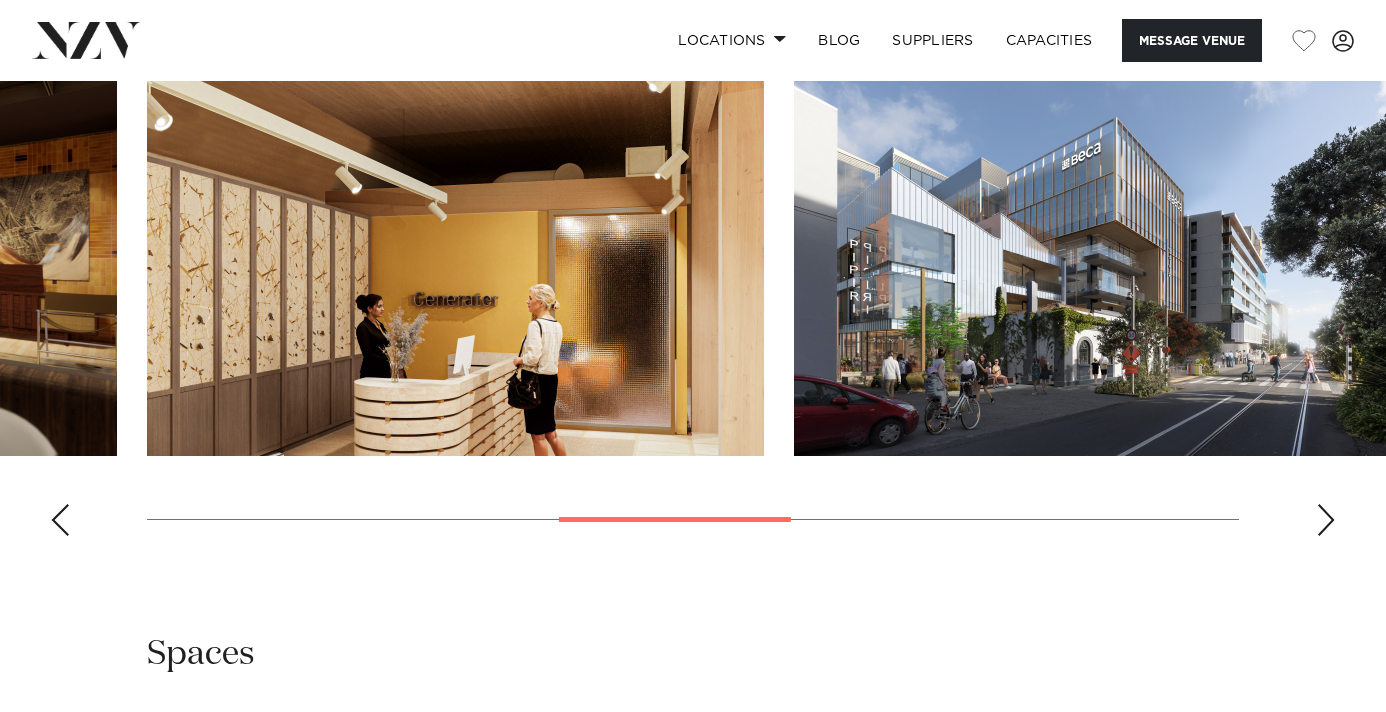 click at bounding box center [1326, 520] 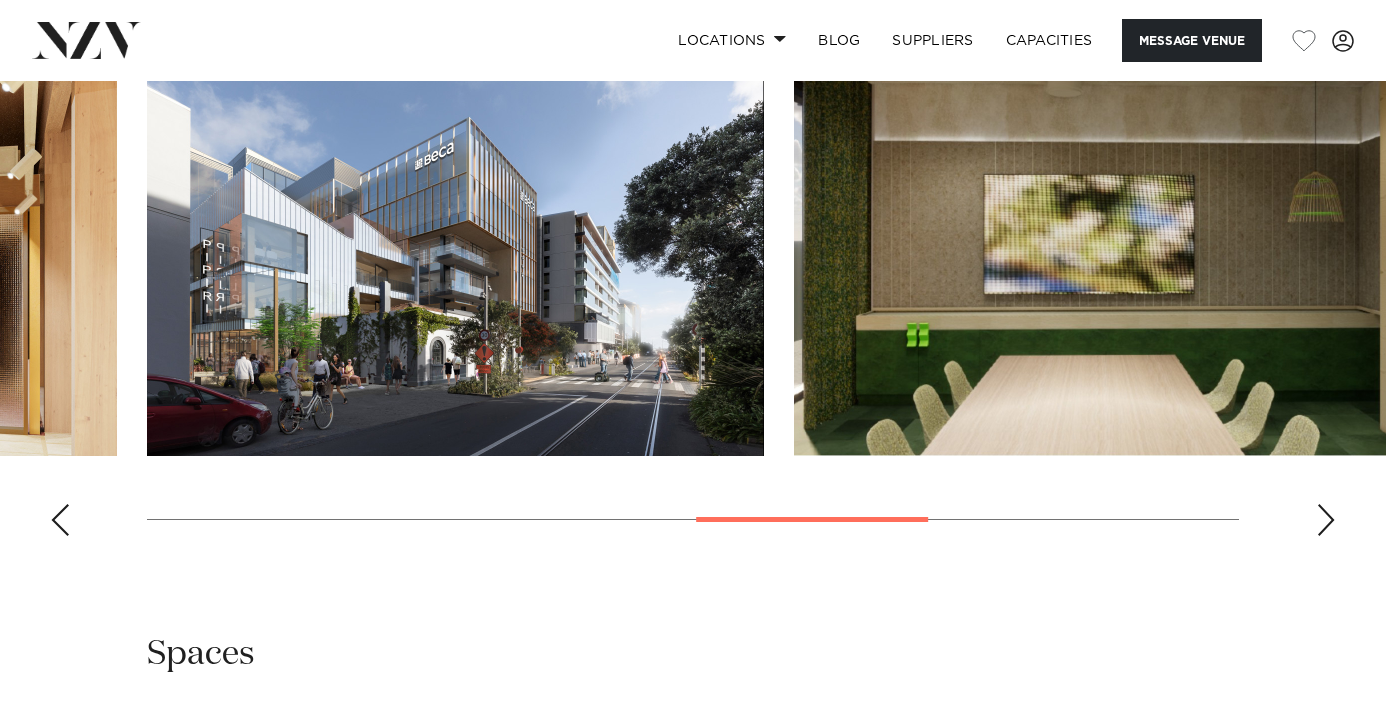 click at bounding box center (1326, 520) 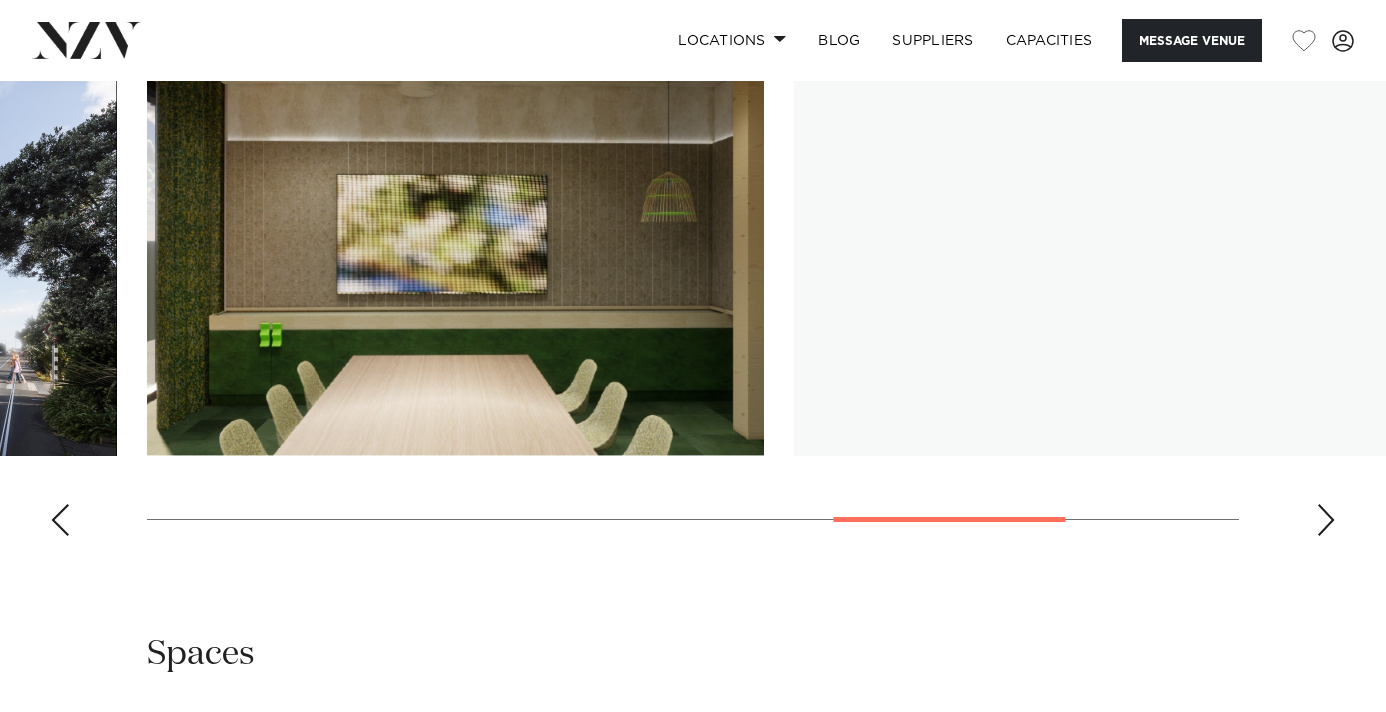 click at bounding box center (1326, 520) 